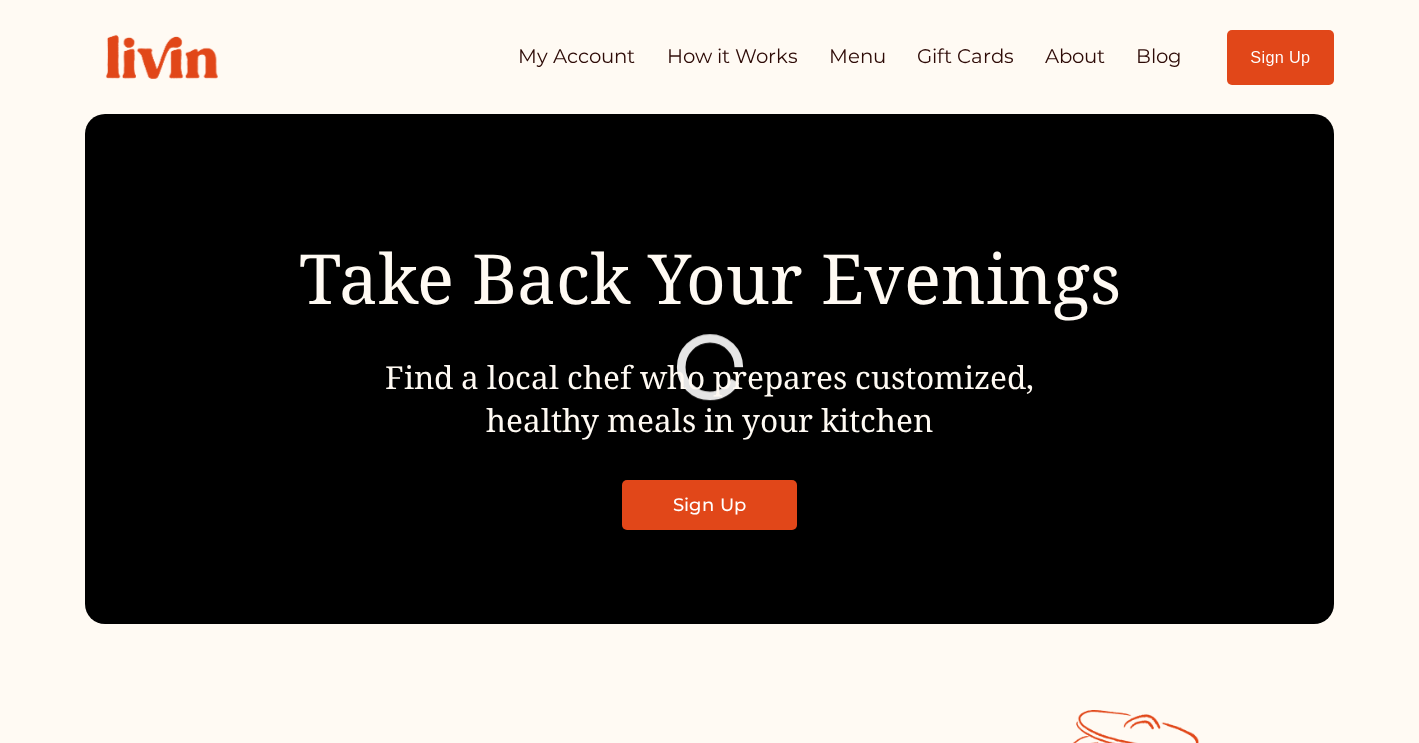 scroll, scrollTop: 0, scrollLeft: 0, axis: both 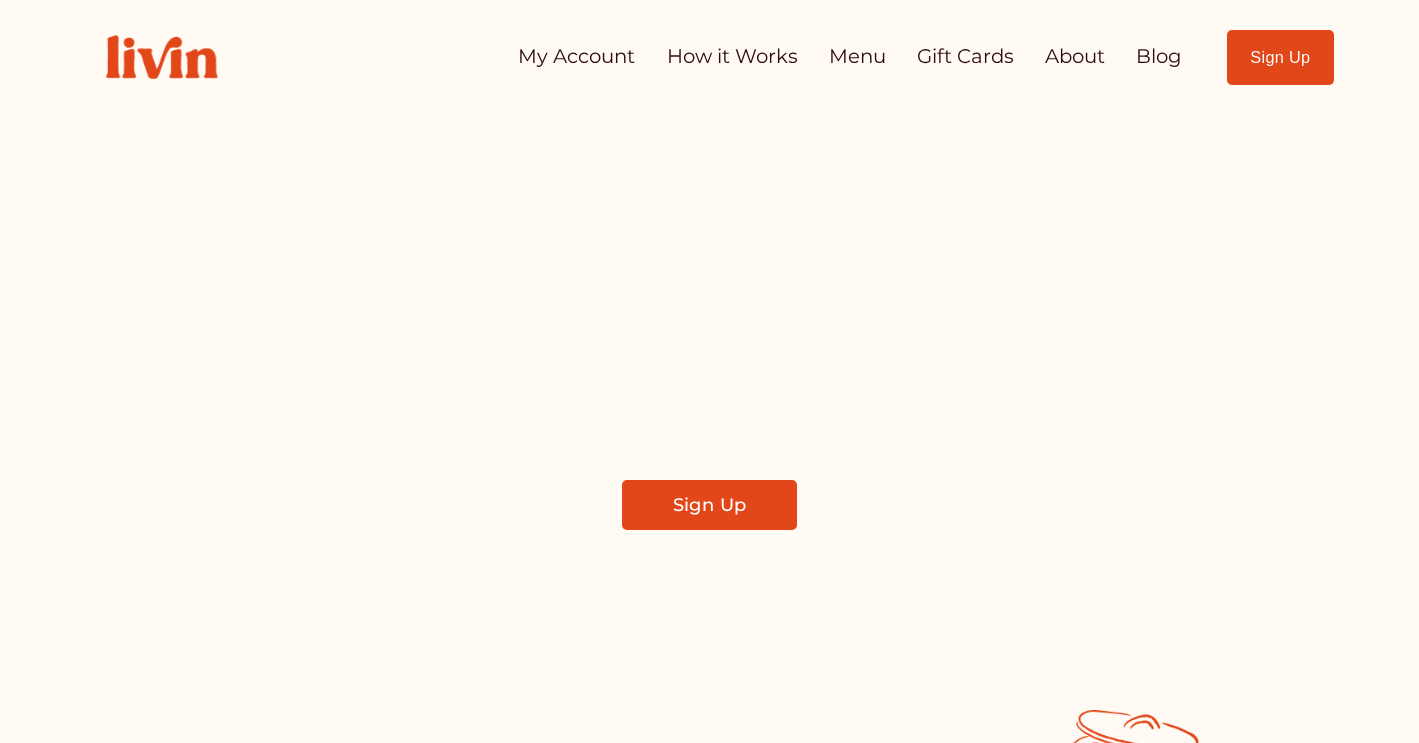 click on "My Account" at bounding box center [576, 56] 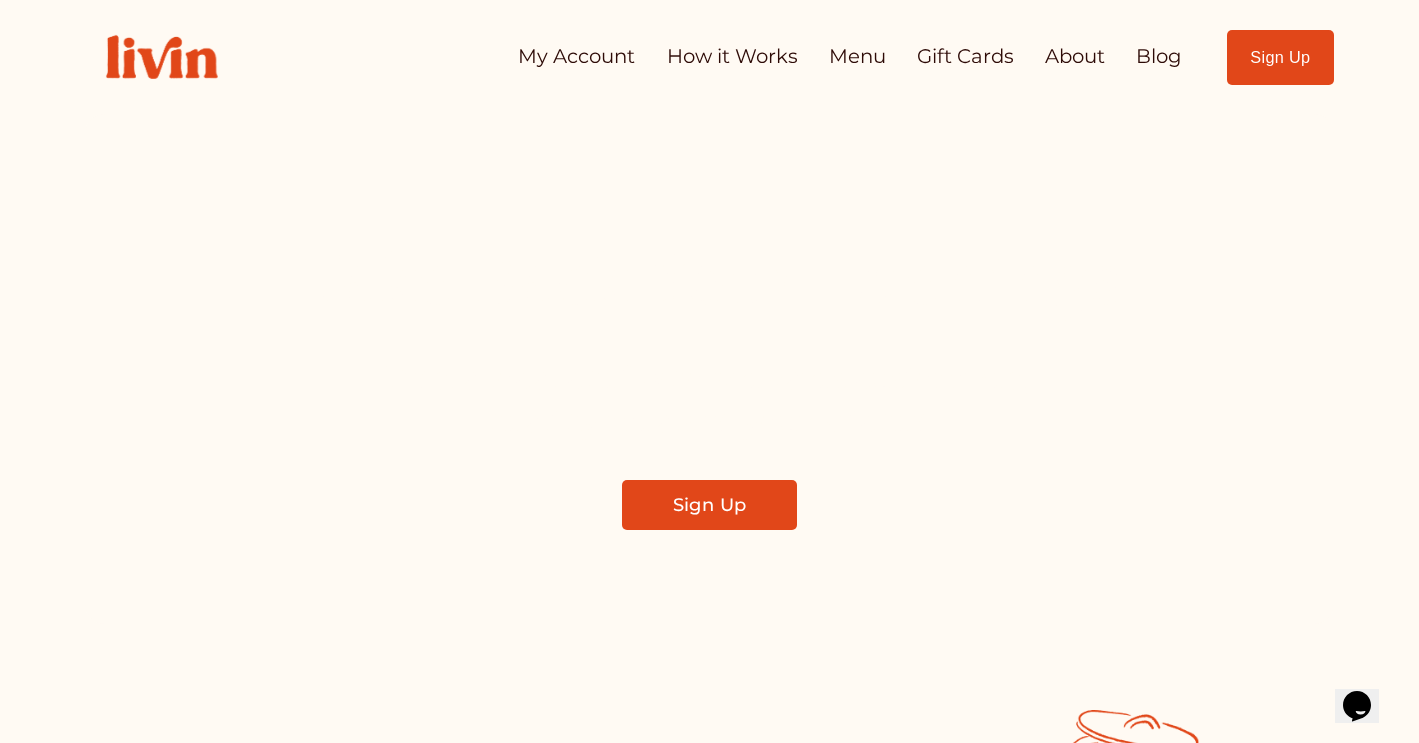 scroll, scrollTop: 0, scrollLeft: 0, axis: both 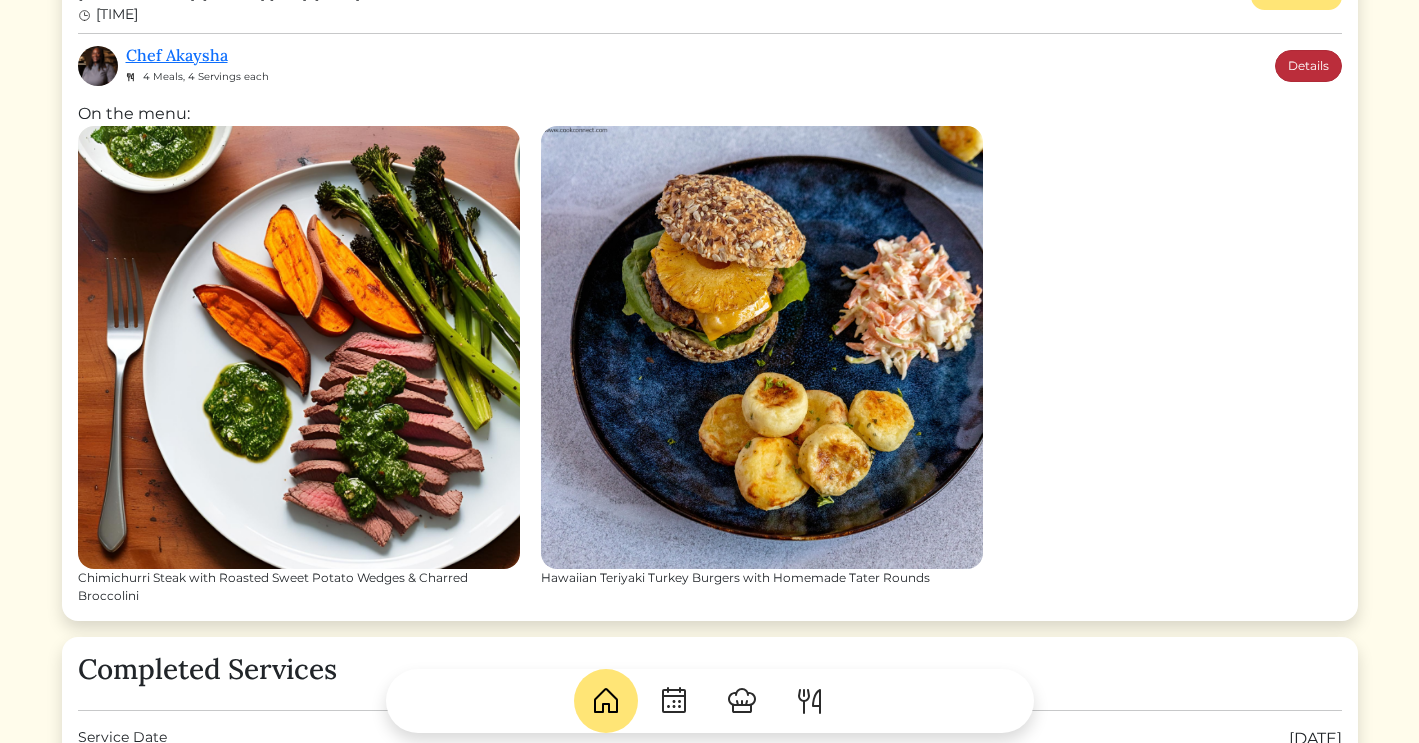 click on "Details" at bounding box center [1308, 66] 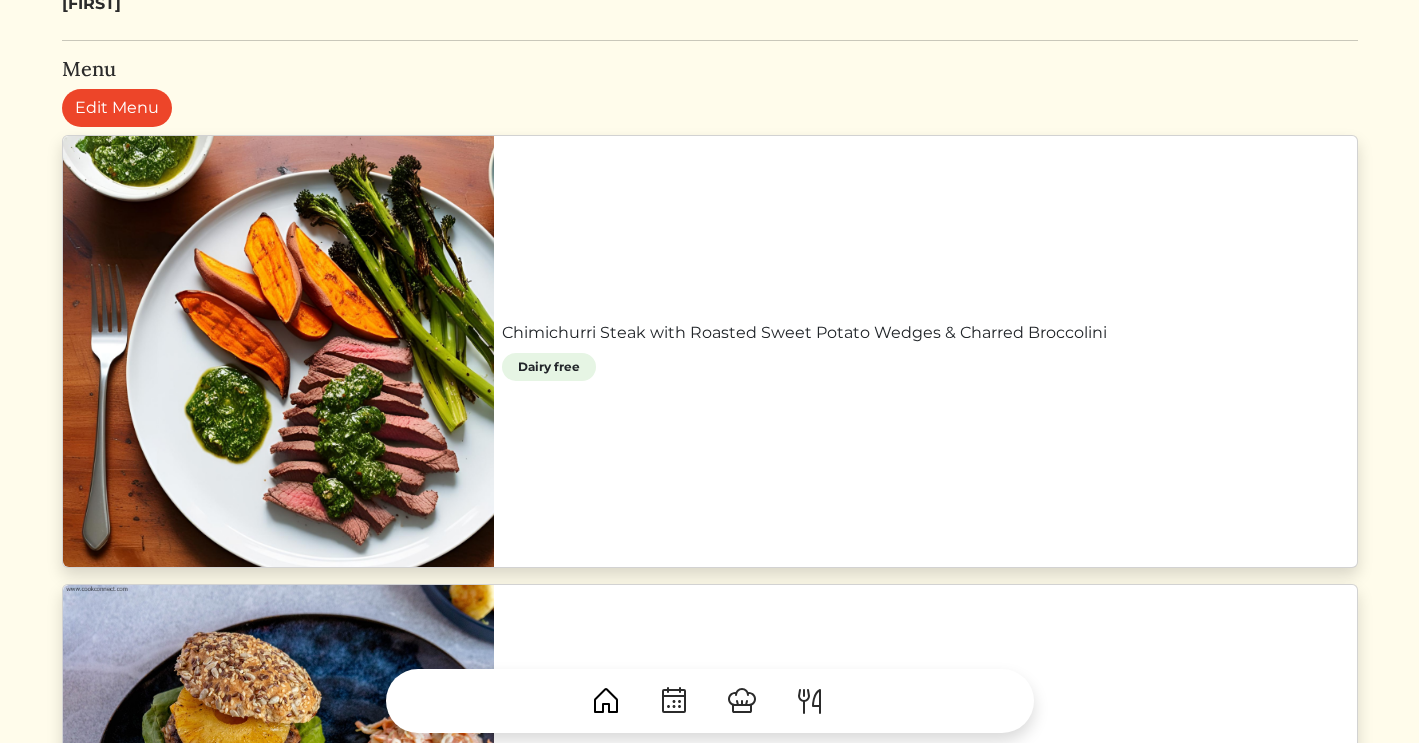 scroll, scrollTop: 747, scrollLeft: 0, axis: vertical 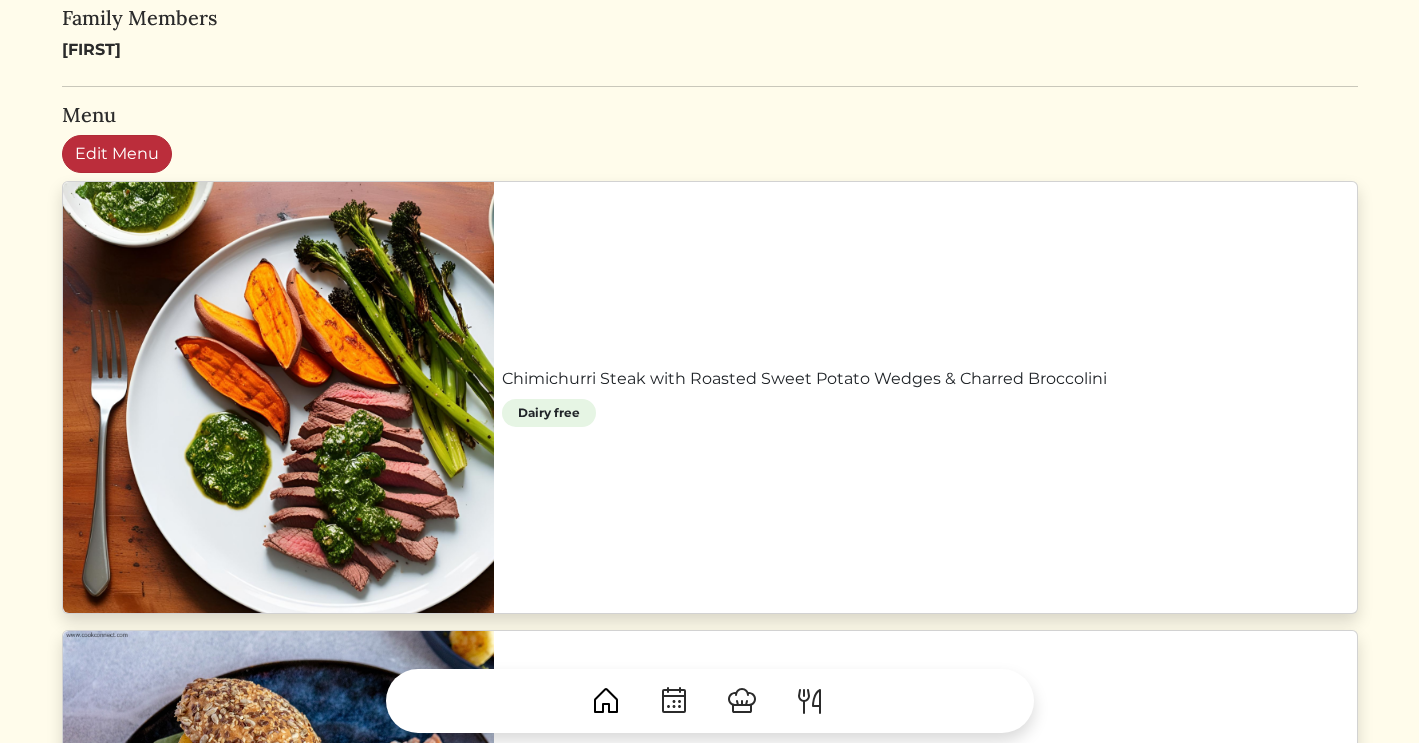 click on "Edit Menu" at bounding box center (117, 154) 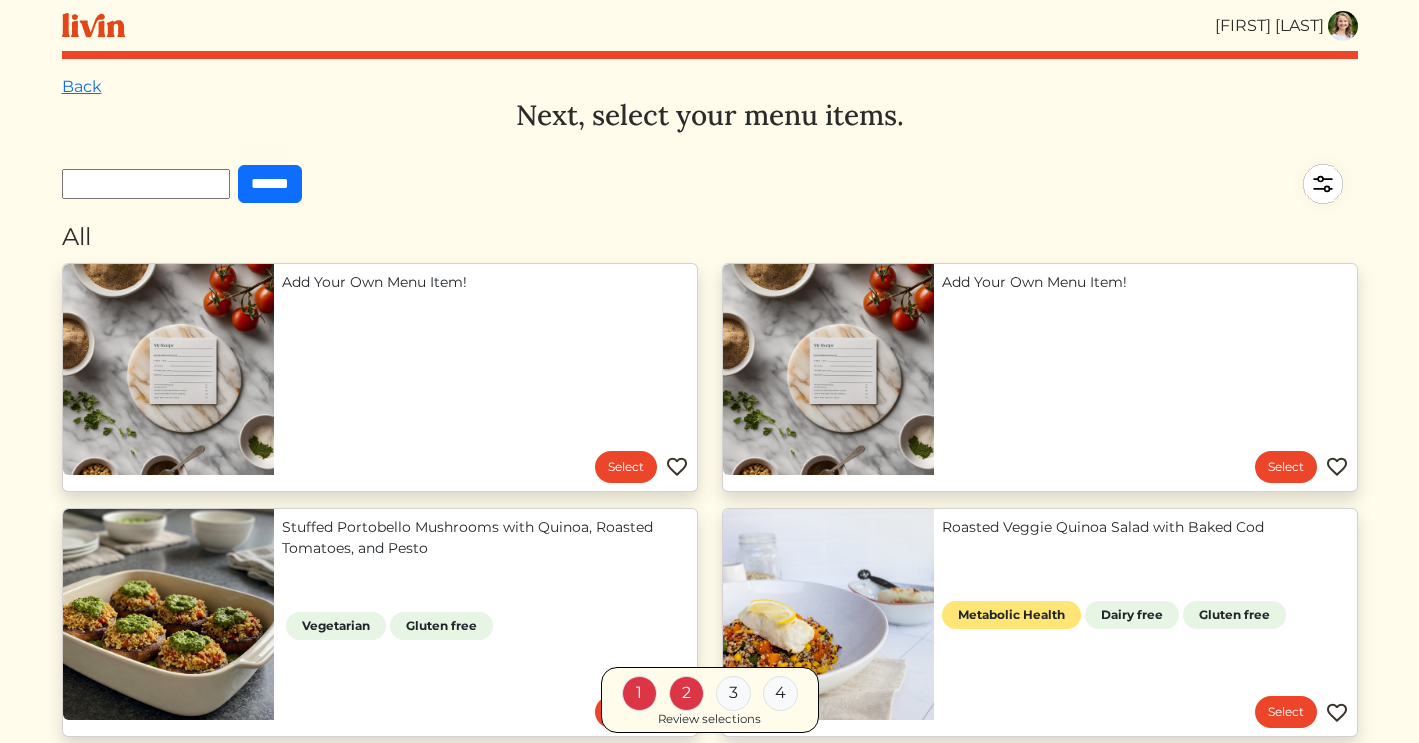 scroll, scrollTop: 0, scrollLeft: 0, axis: both 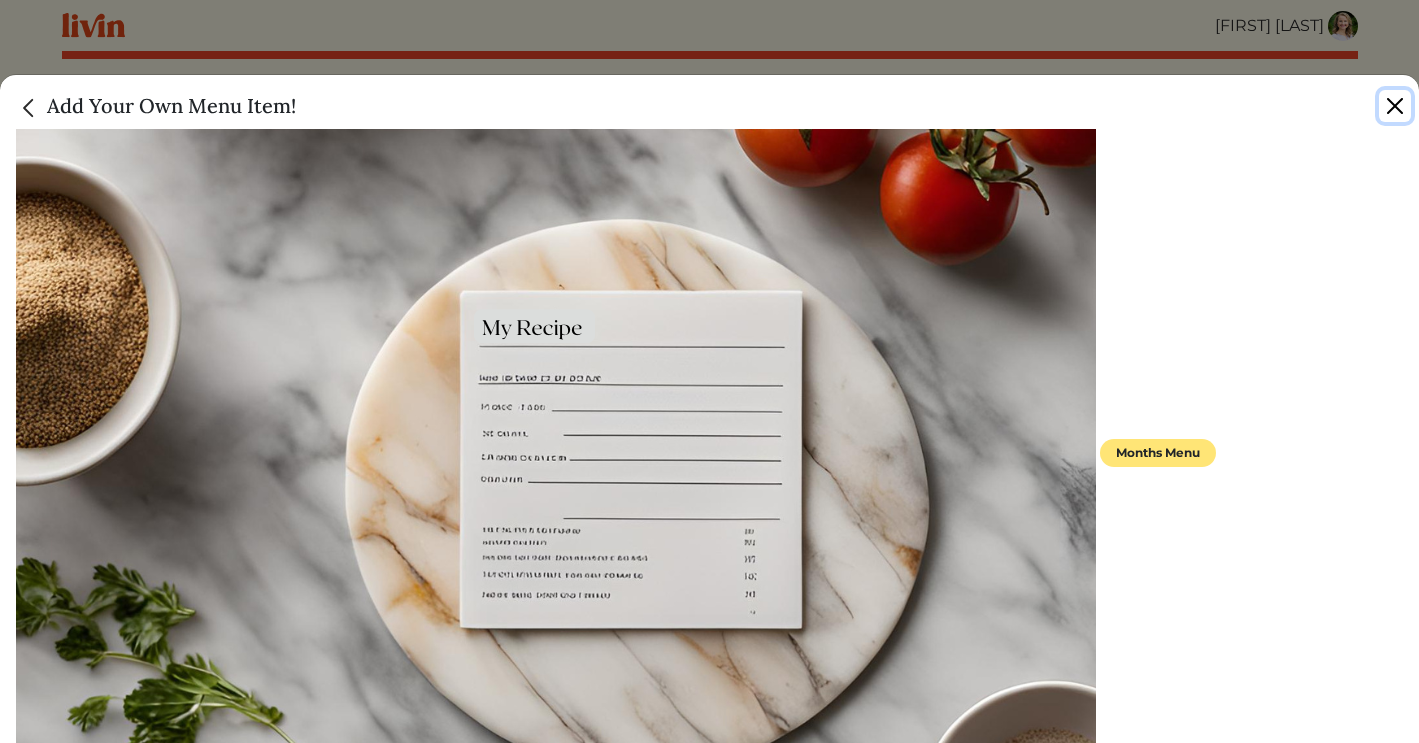 click at bounding box center (1395, 106) 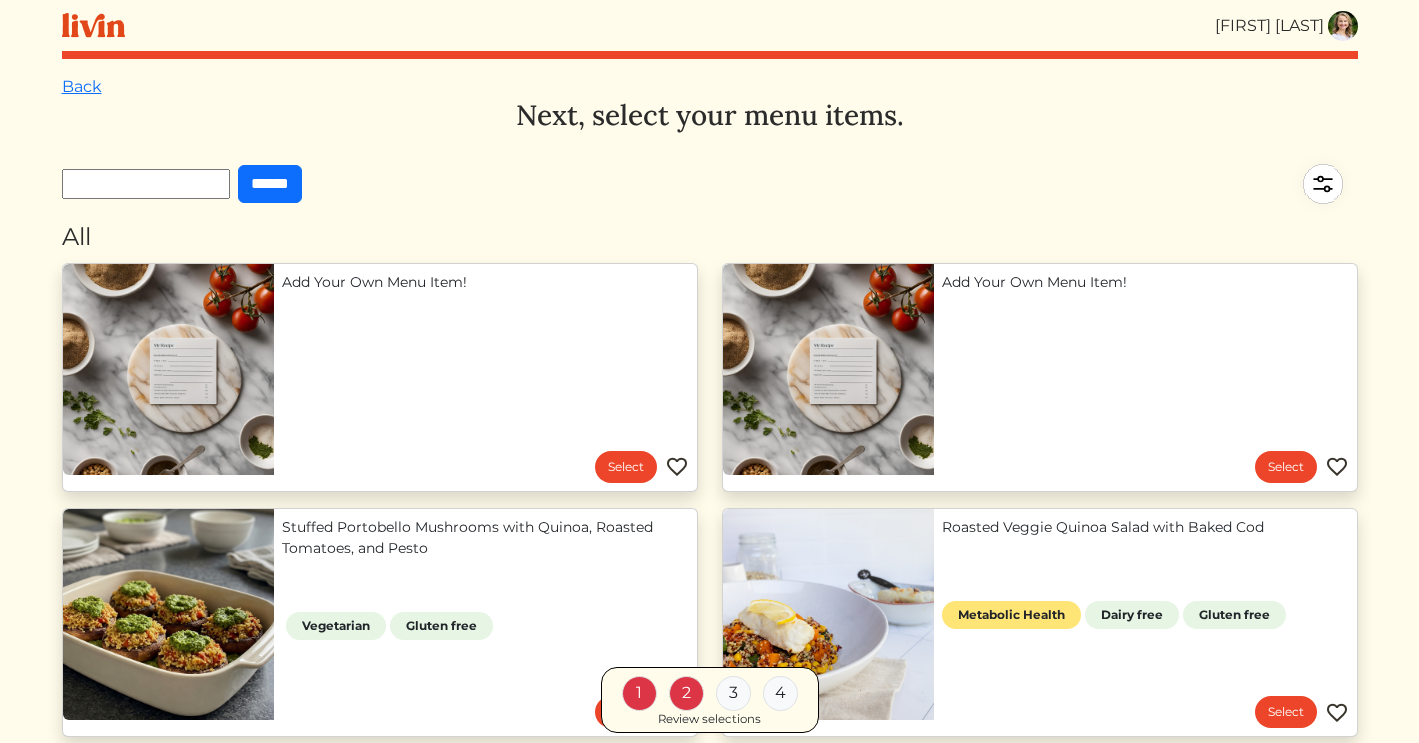 click on "Add Your Own Menu Item!" at bounding box center [485, 282] 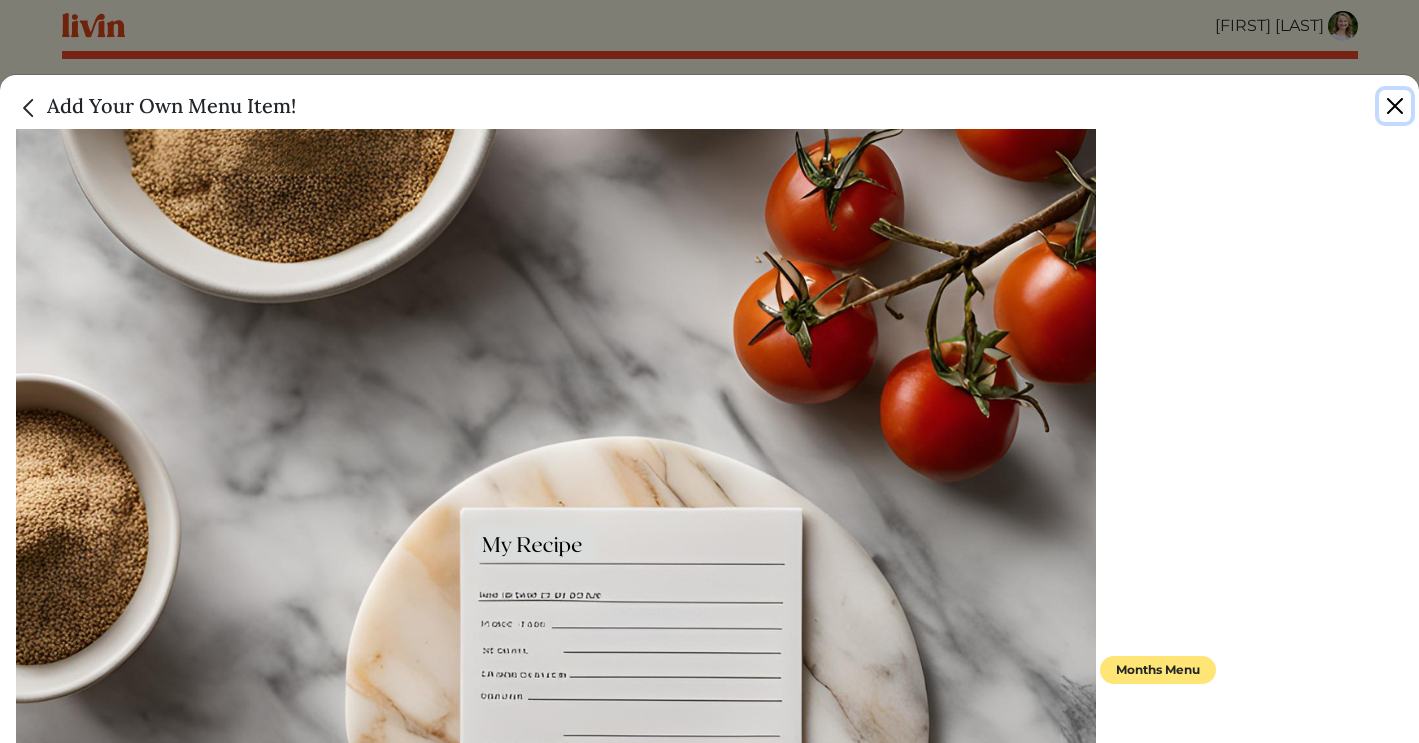 click at bounding box center (1395, 106) 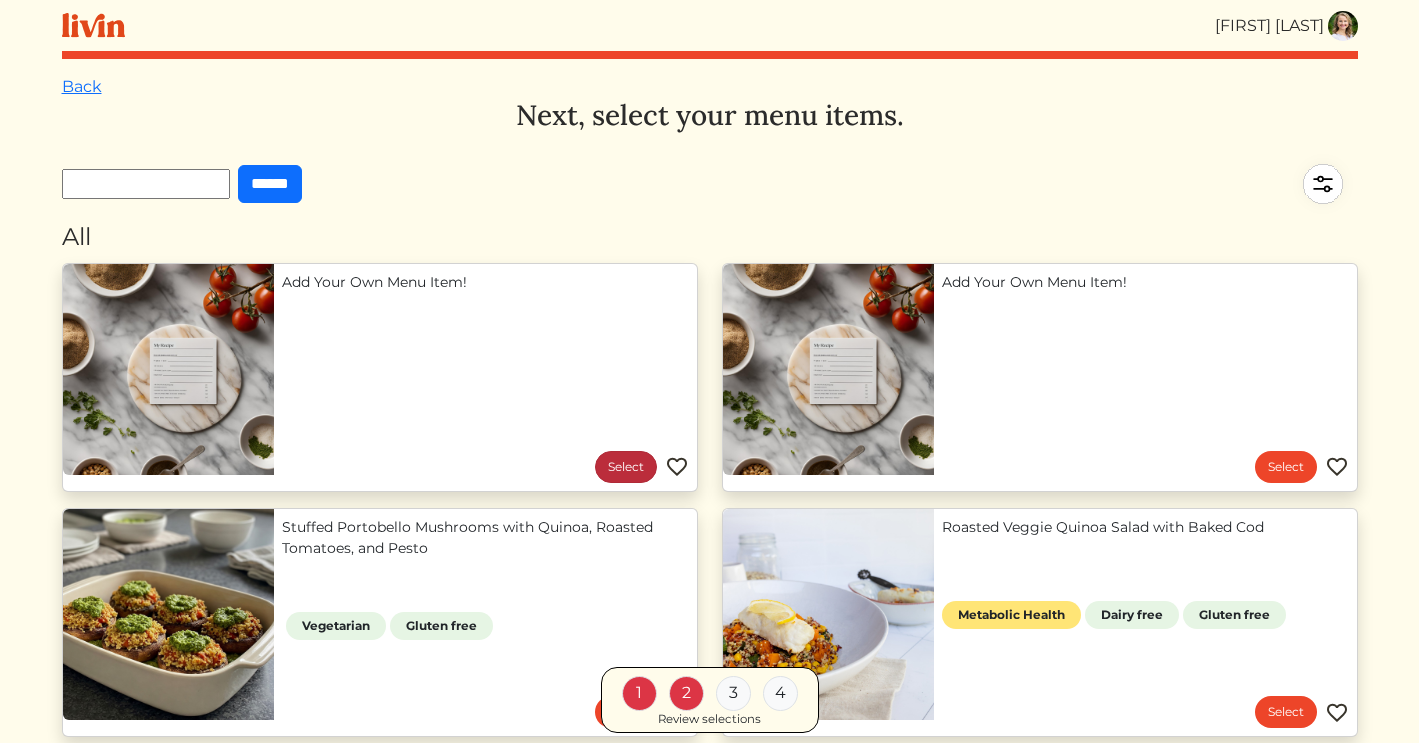 click on "Select" at bounding box center [626, 467] 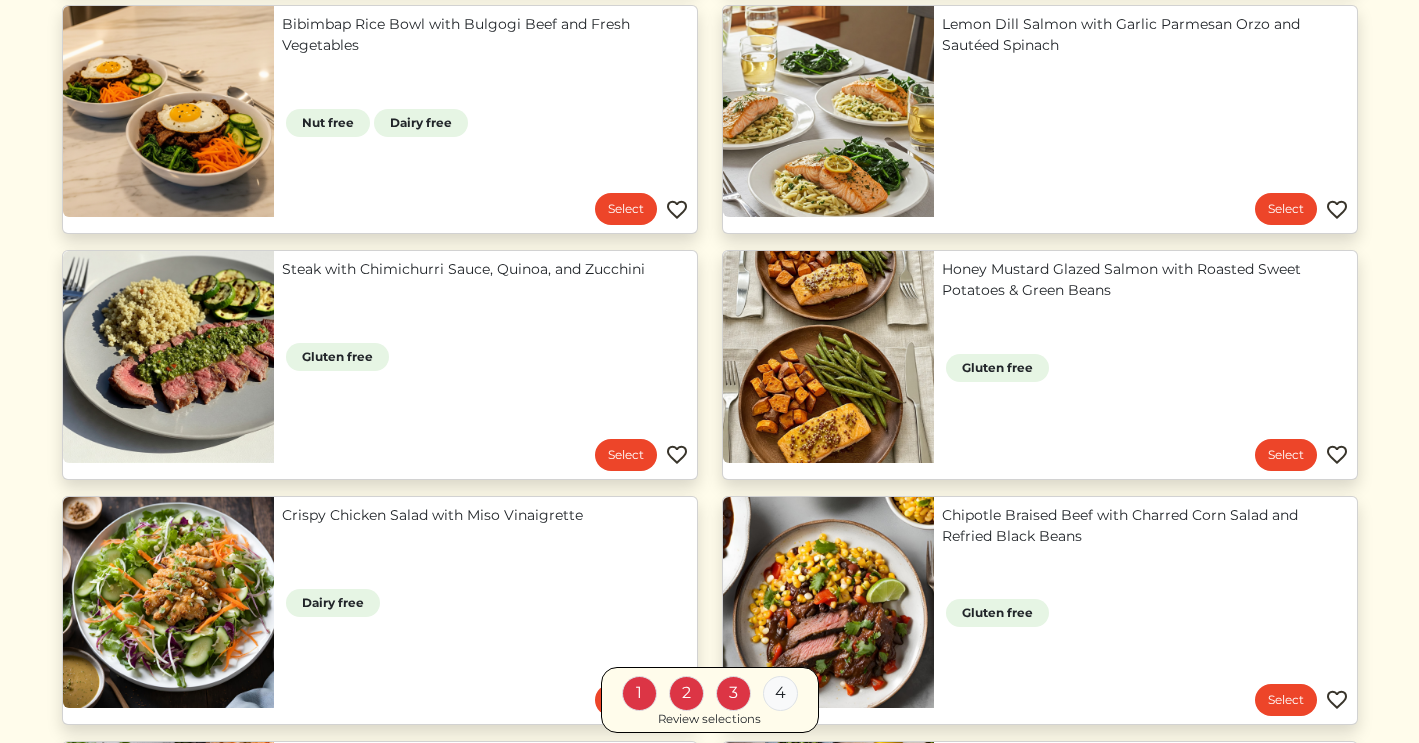 scroll, scrollTop: 1294, scrollLeft: 0, axis: vertical 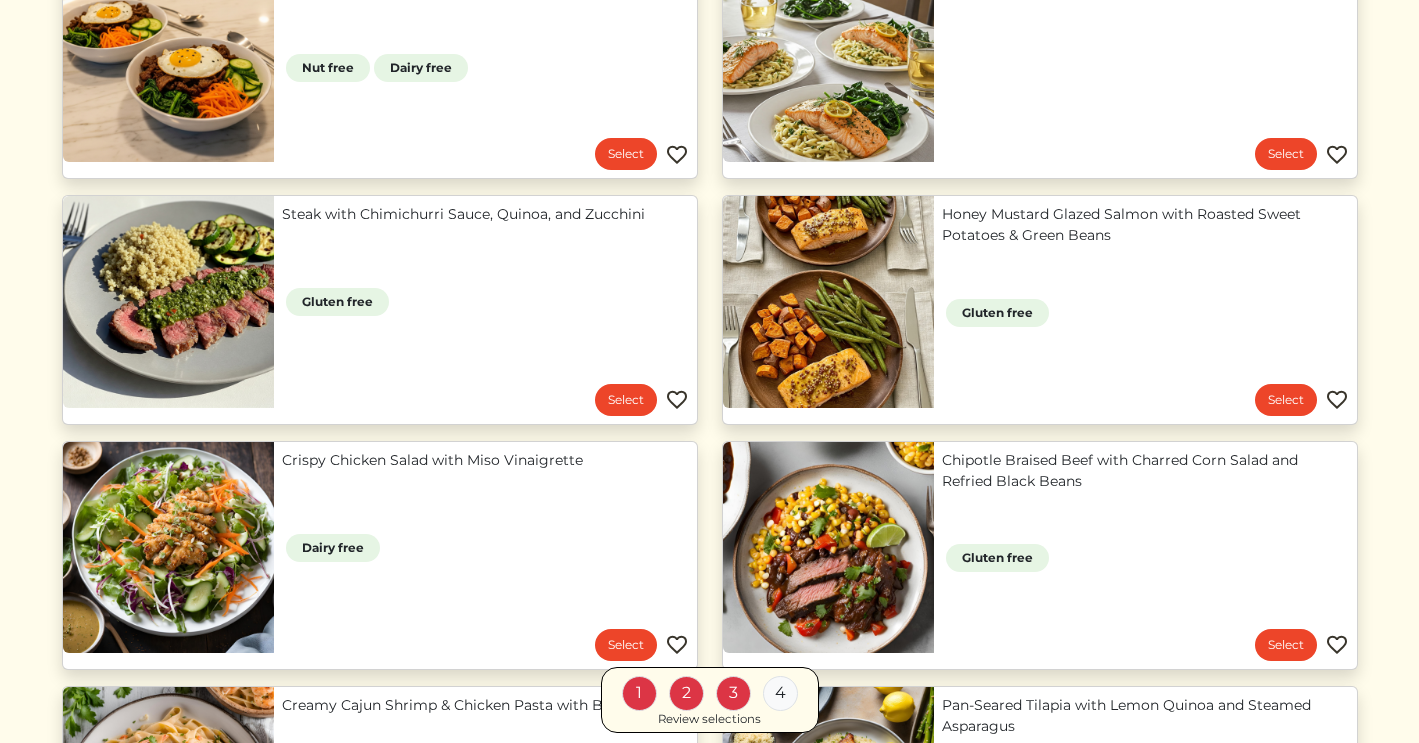 click on "Review selections" at bounding box center [709, 719] 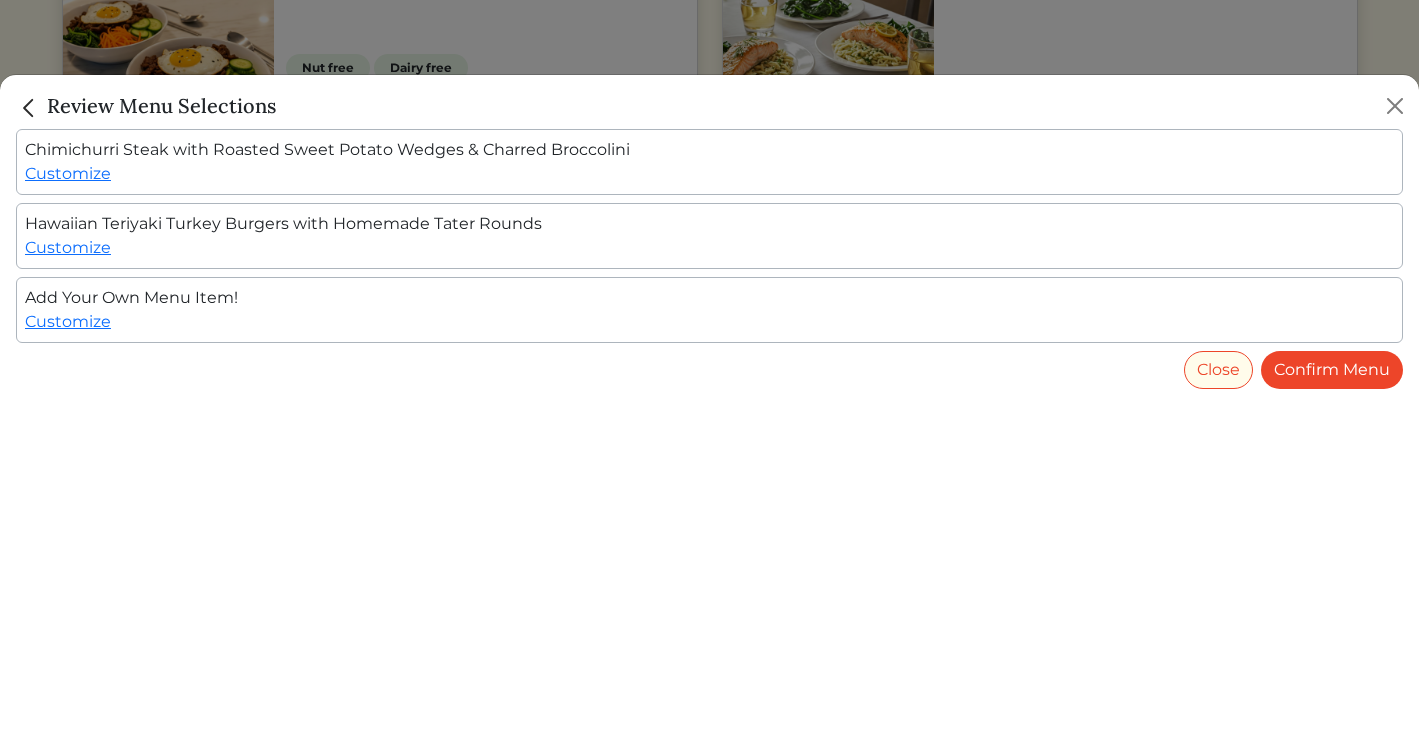 click at bounding box center (29, 108) 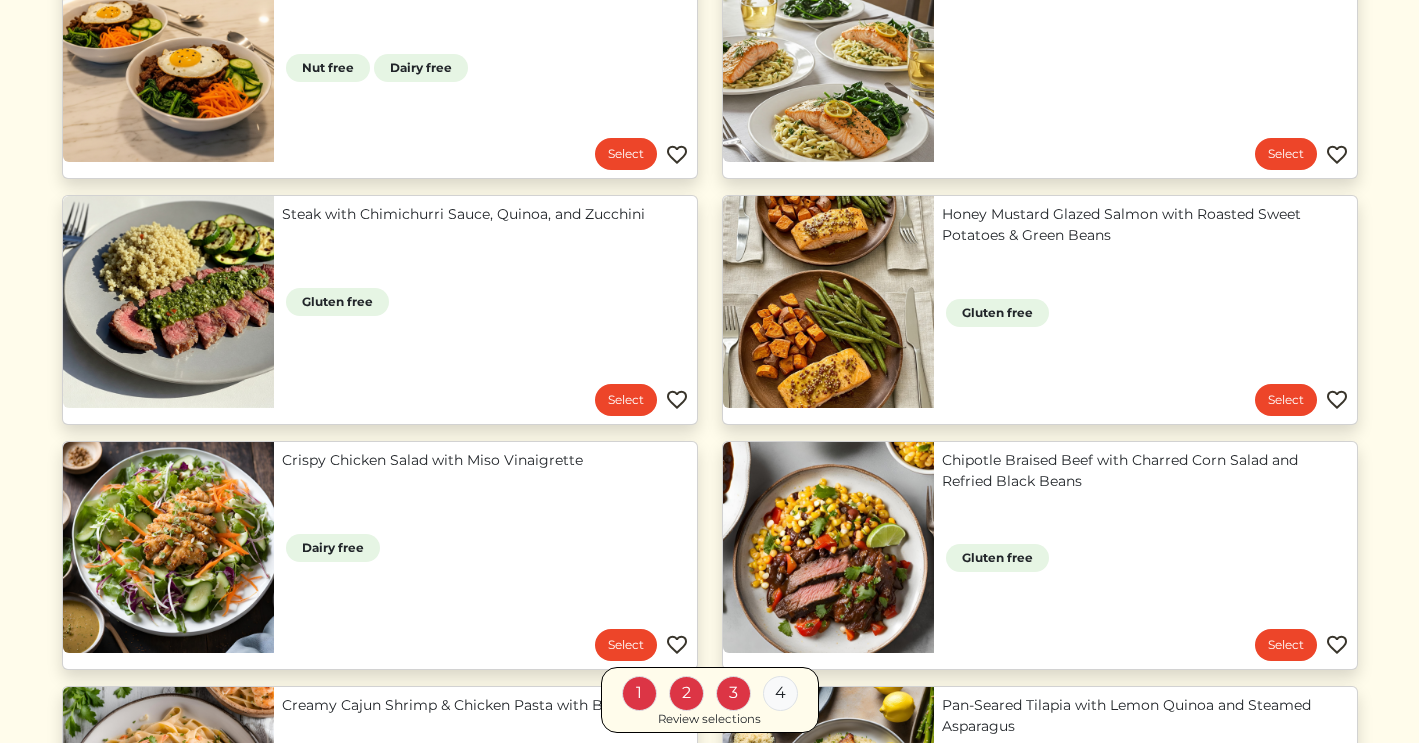 click on "Review selections" at bounding box center (709, 719) 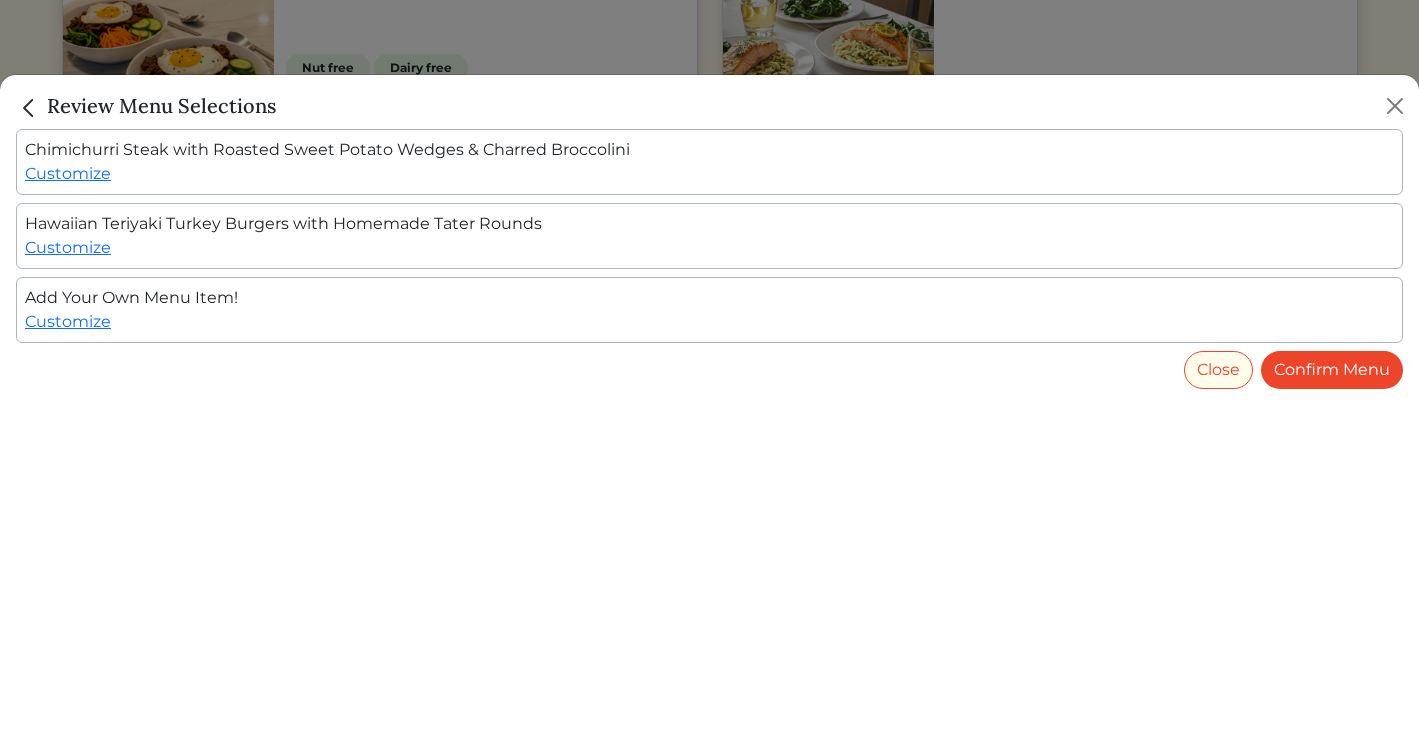 click at bounding box center (29, 108) 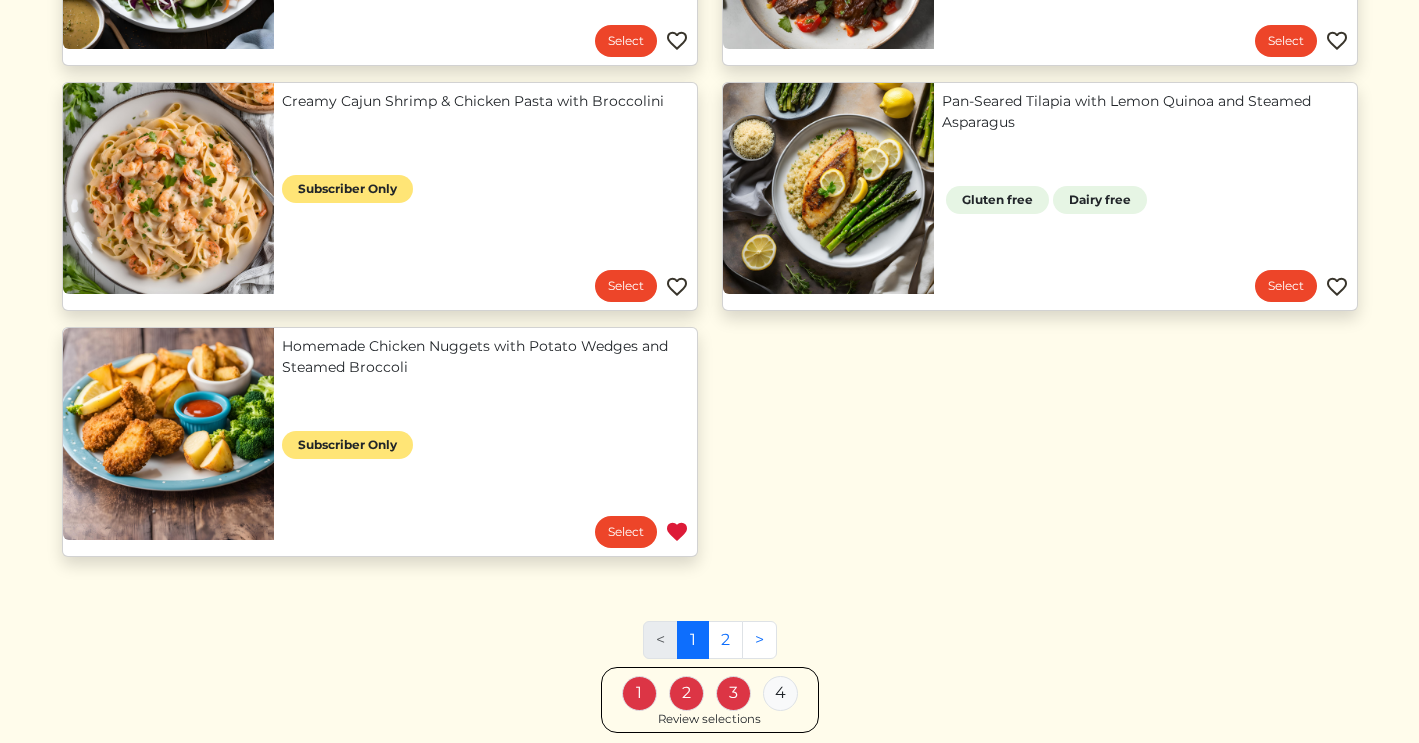 scroll, scrollTop: 1900, scrollLeft: 0, axis: vertical 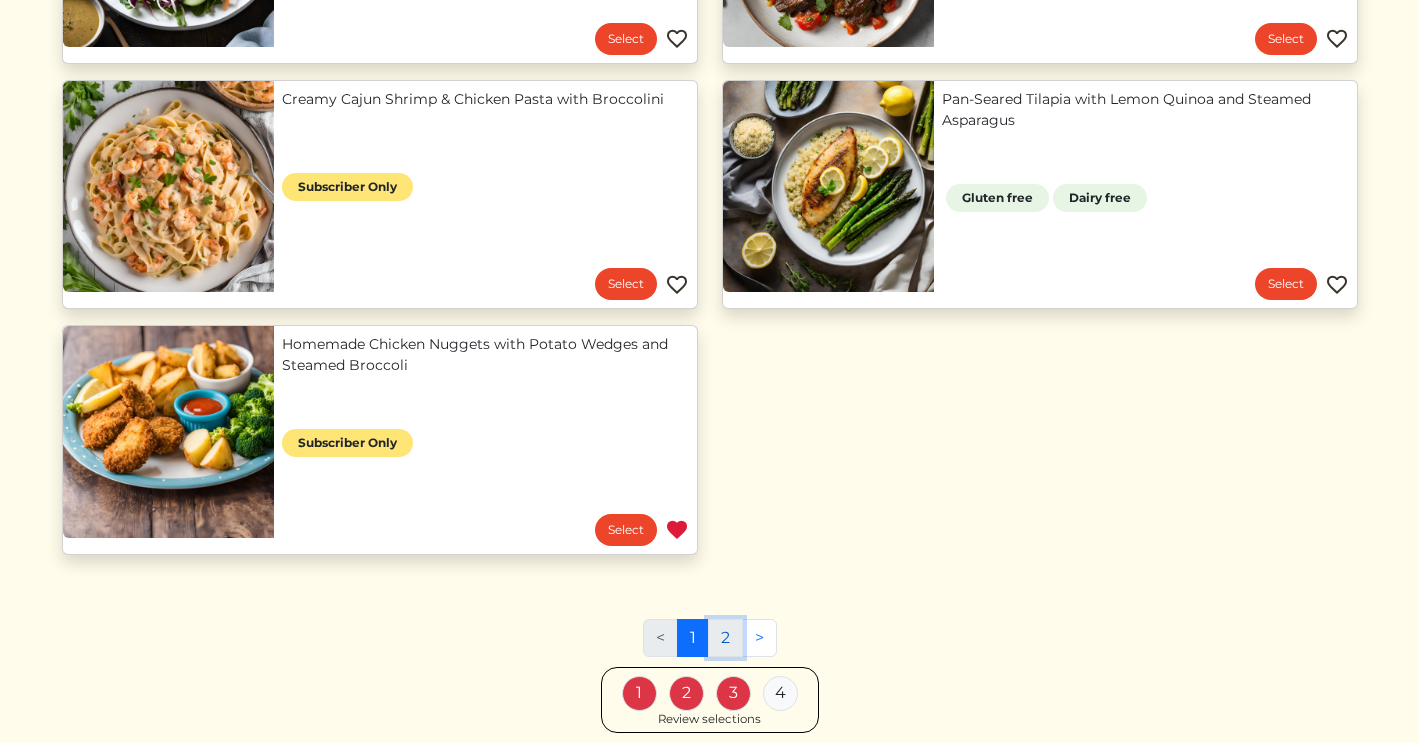click on "2" at bounding box center (725, 638) 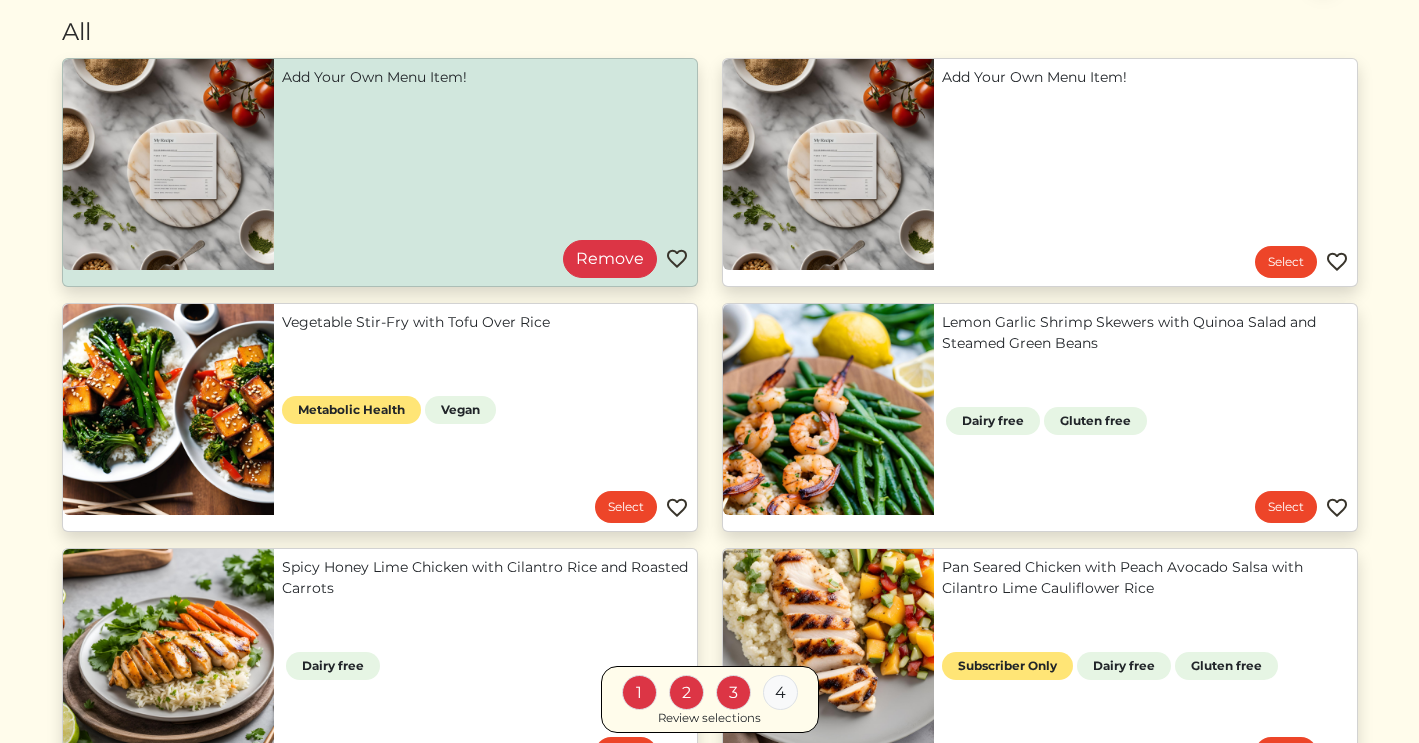 scroll, scrollTop: 0, scrollLeft: 0, axis: both 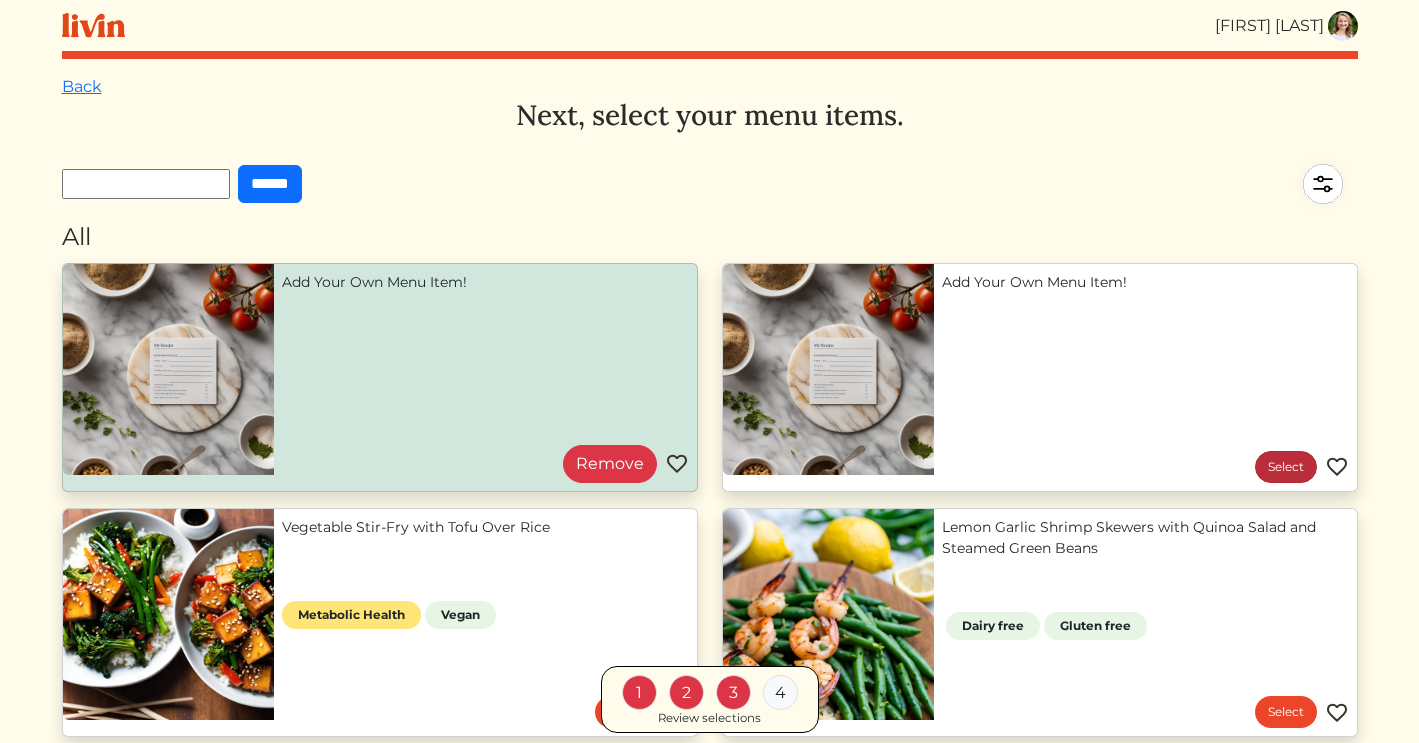 click on "Select" at bounding box center [1286, 467] 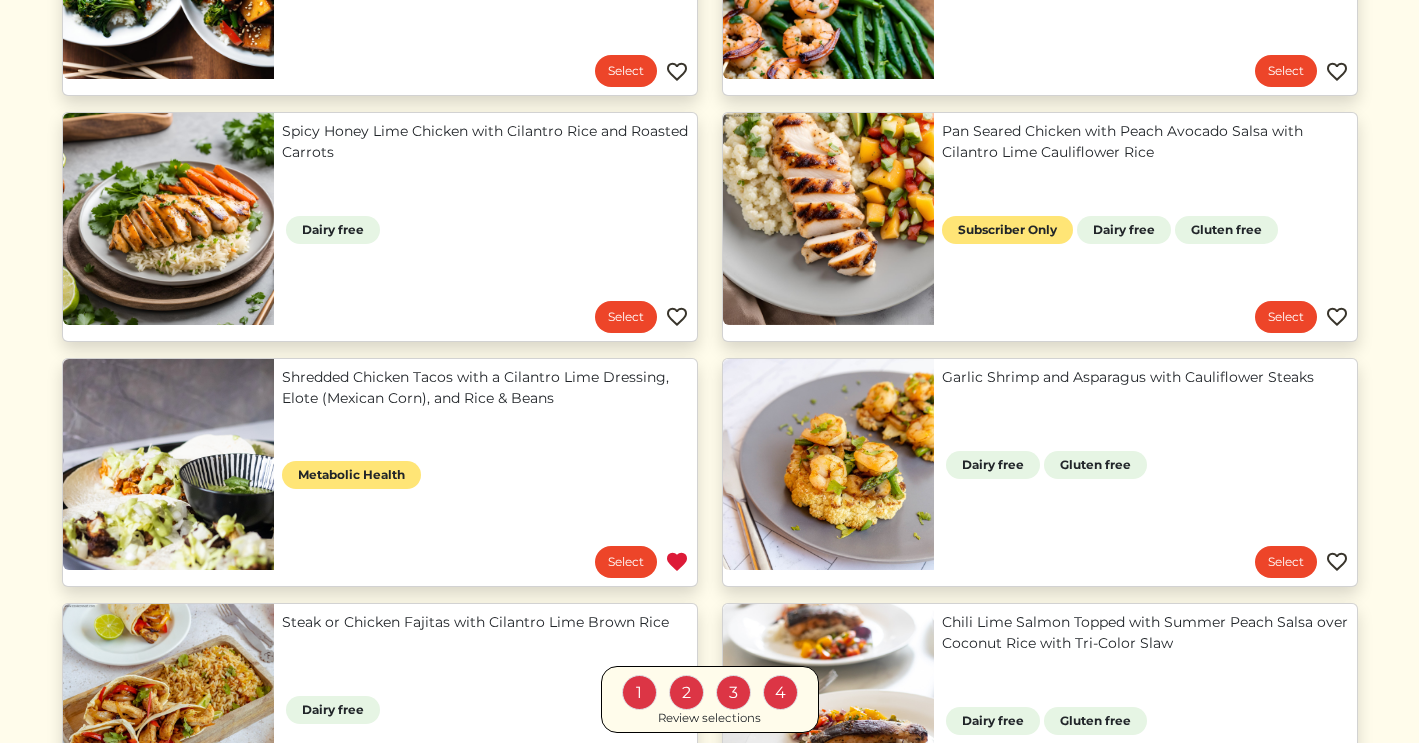 scroll, scrollTop: 668, scrollLeft: 0, axis: vertical 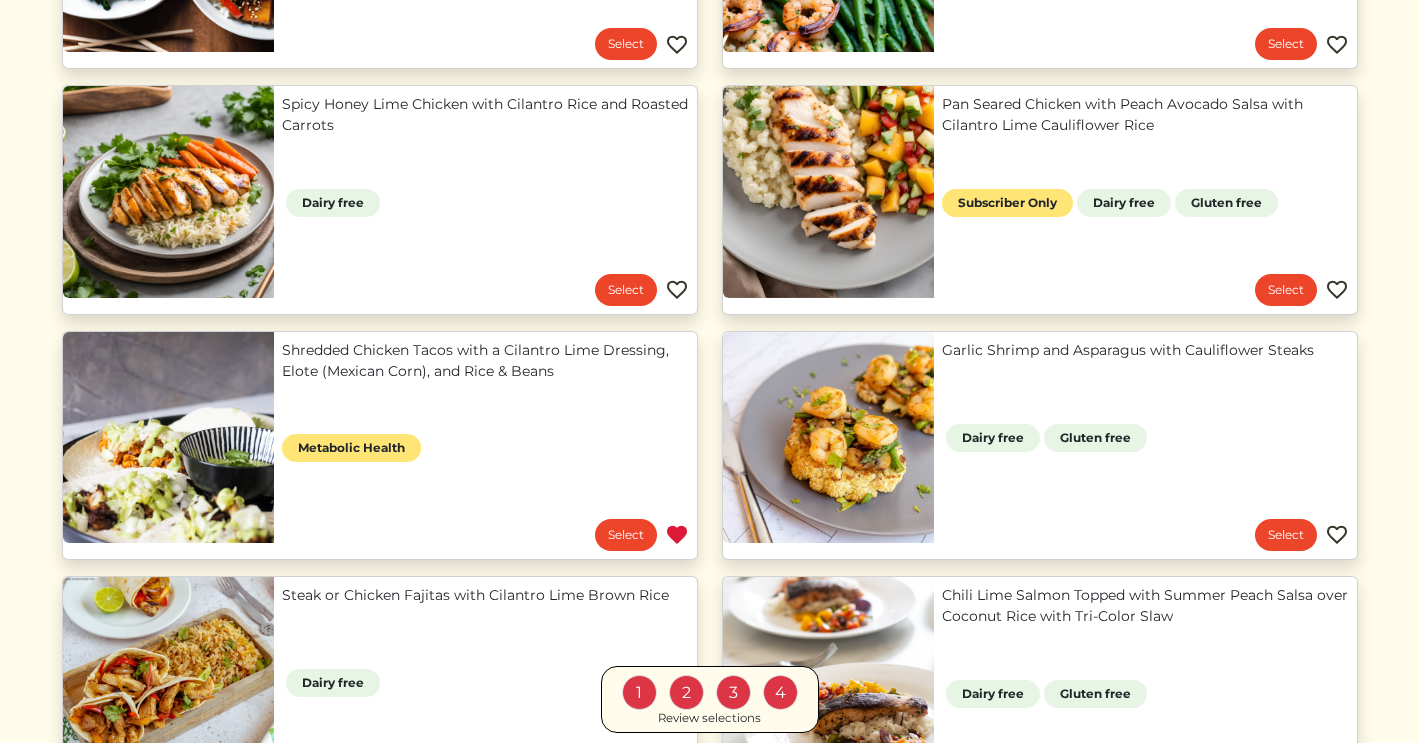 click on "Review selections" at bounding box center (709, 719) 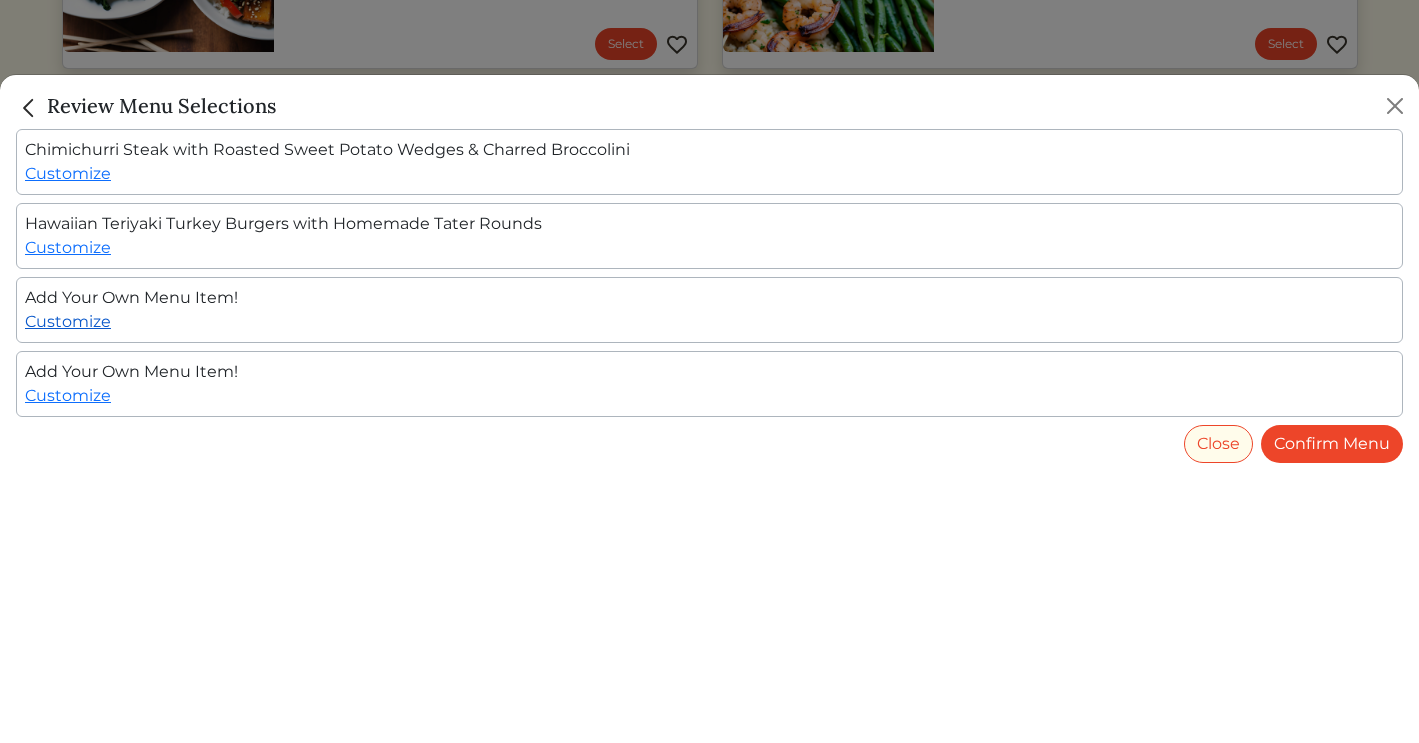 click on "Customize" at bounding box center (68, 321) 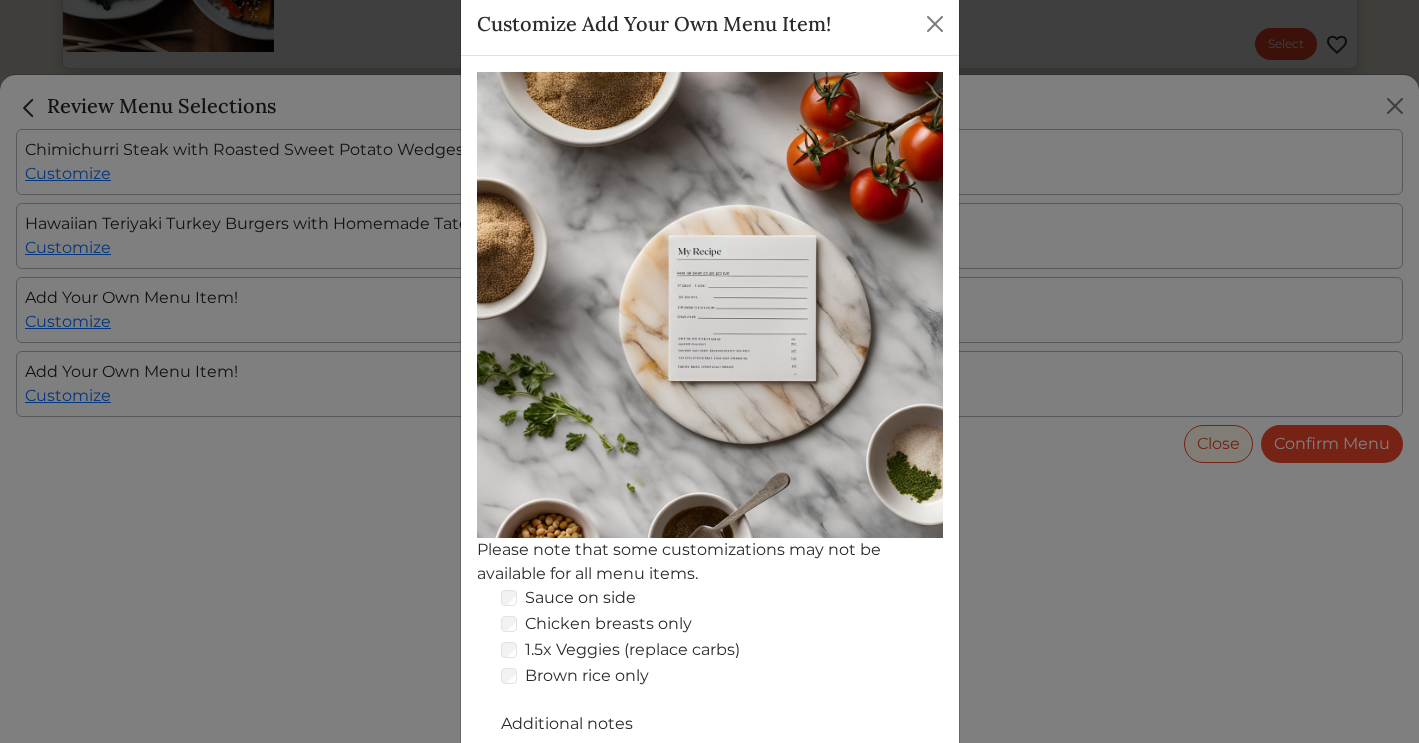 scroll, scrollTop: 292, scrollLeft: 0, axis: vertical 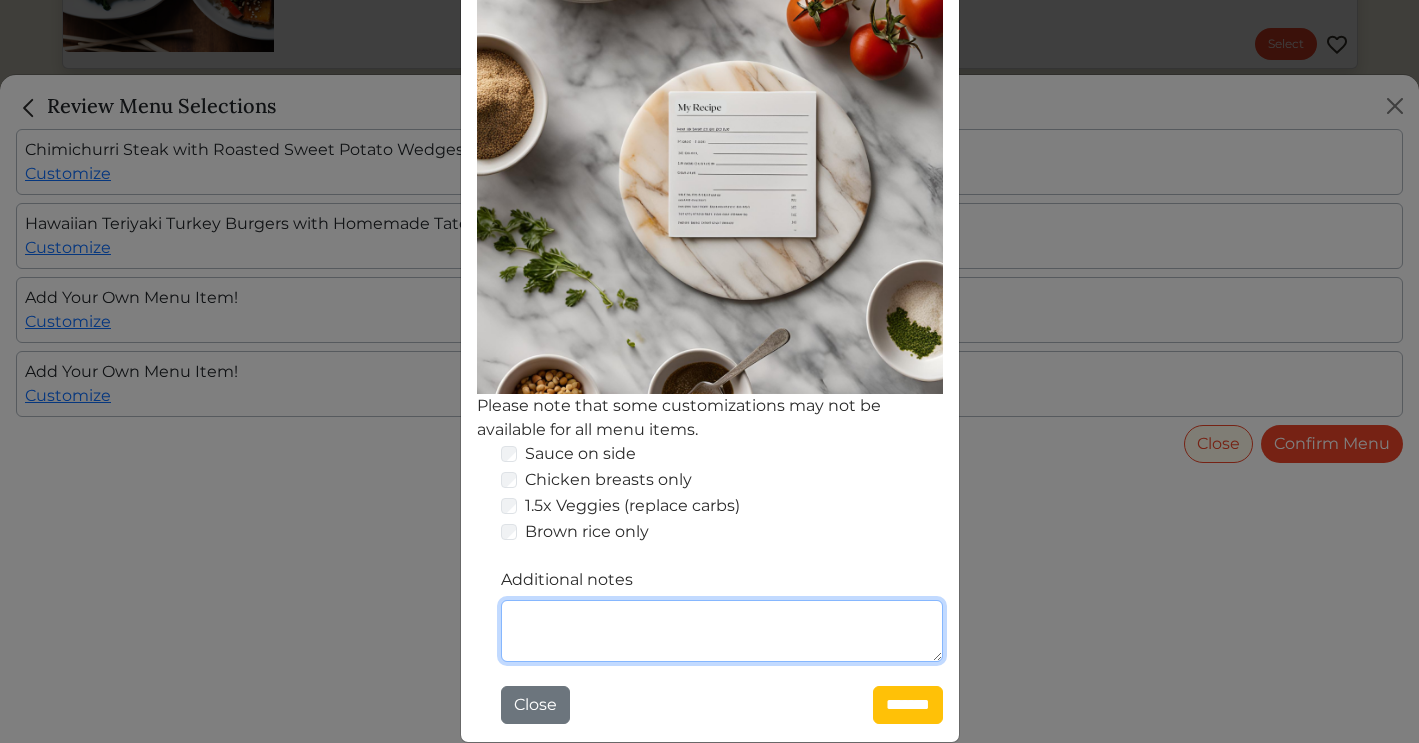 click on "Additional notes" at bounding box center (722, 631) 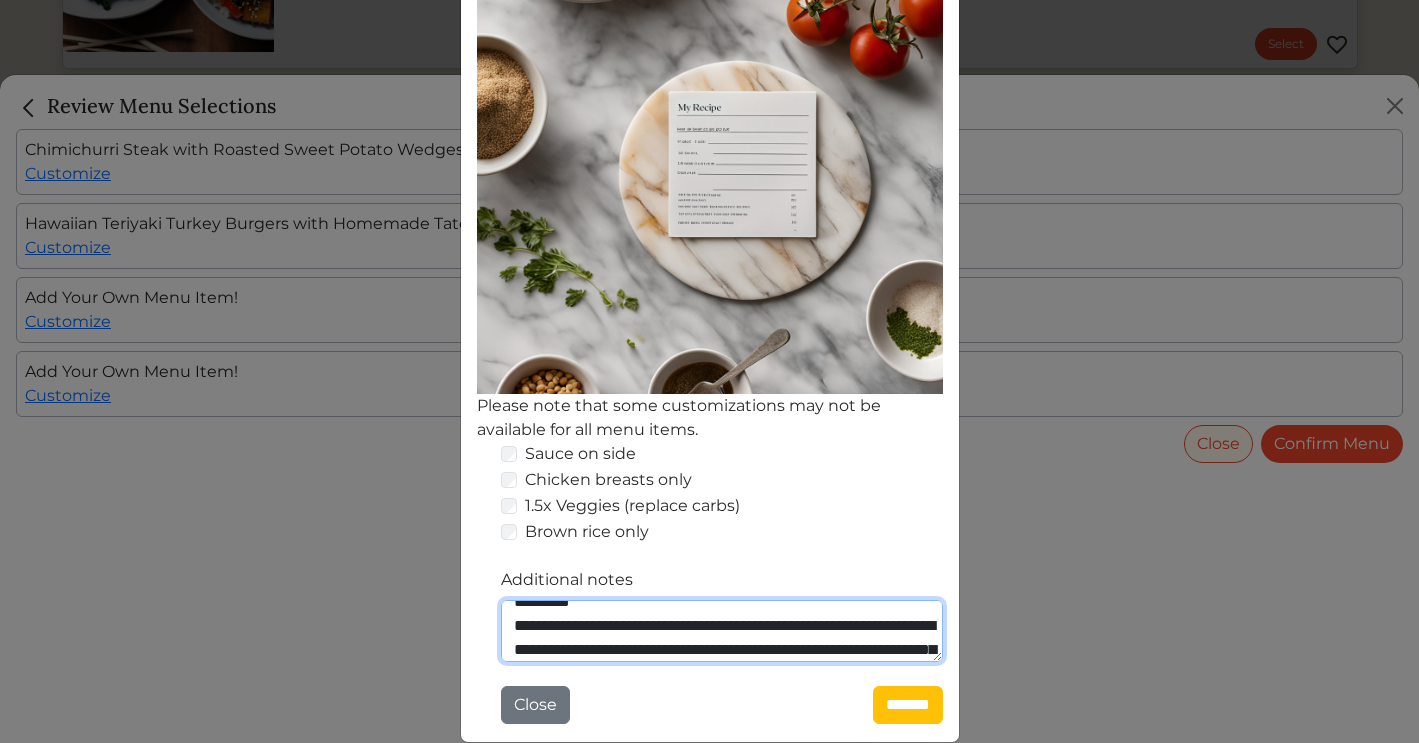 scroll, scrollTop: 139, scrollLeft: 0, axis: vertical 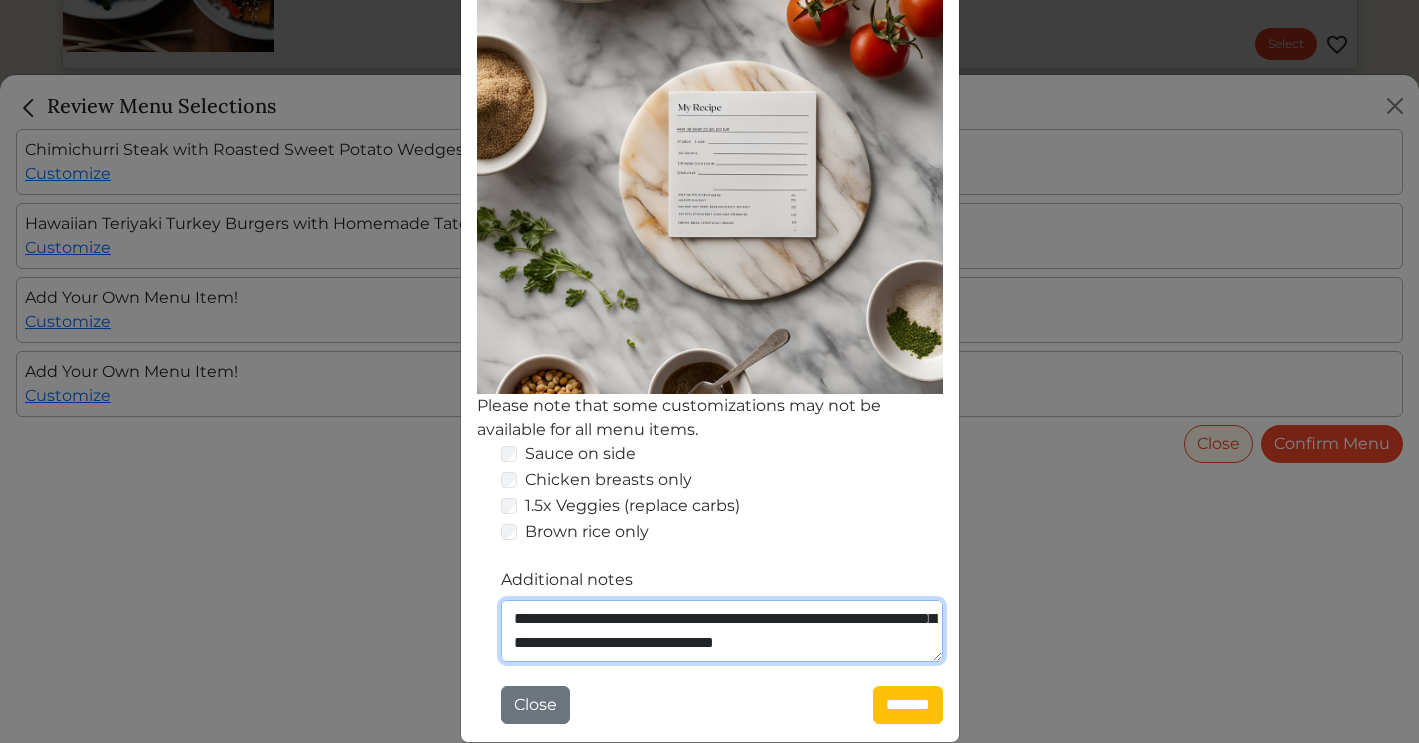 drag, startPoint x: 510, startPoint y: 619, endPoint x: 873, endPoint y: 668, distance: 366.29224 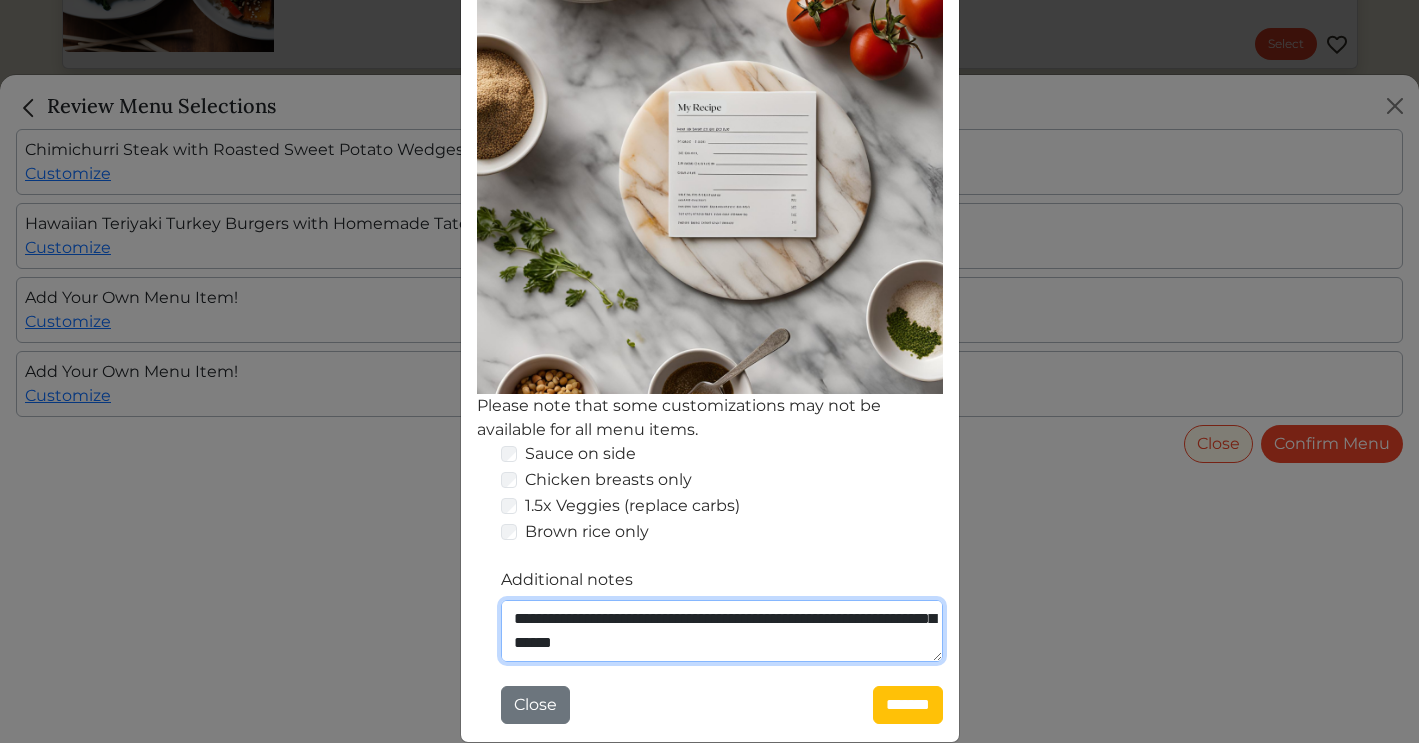 scroll, scrollTop: 120, scrollLeft: 0, axis: vertical 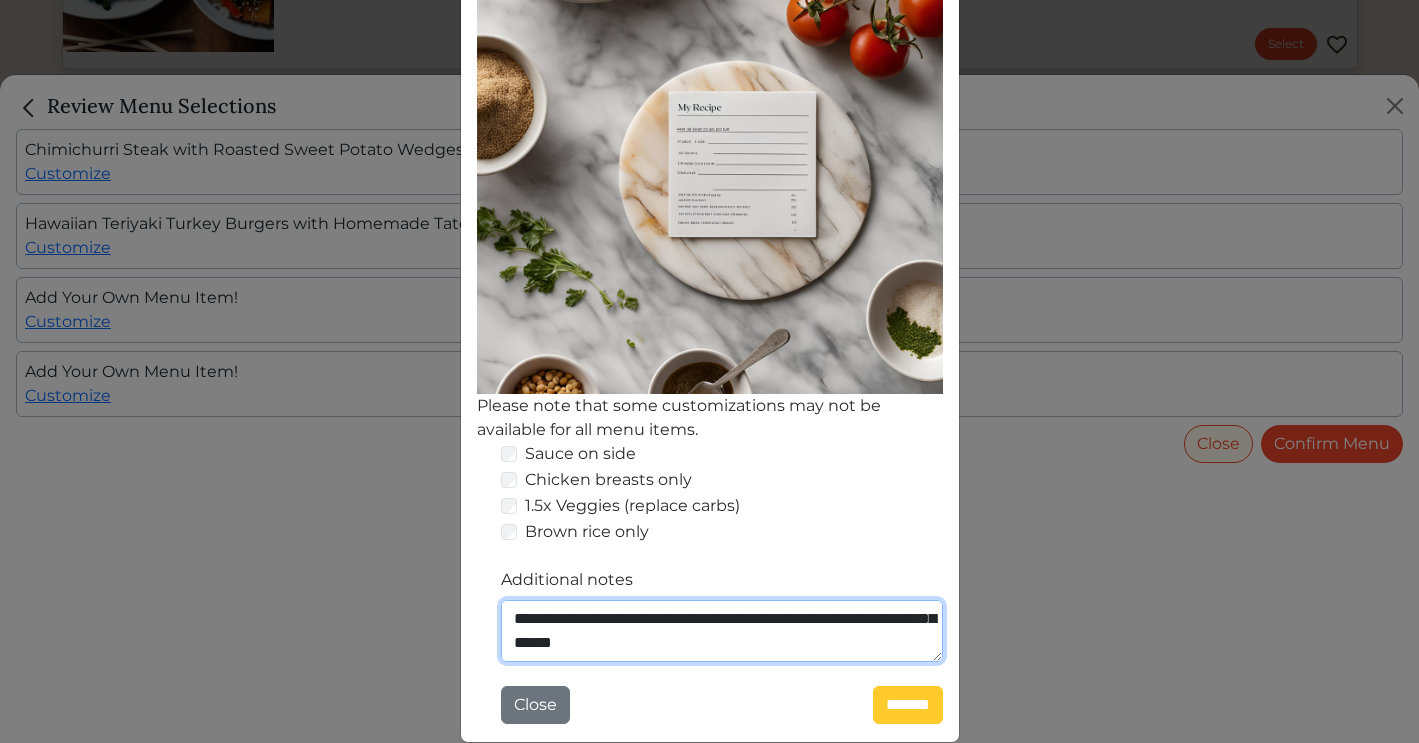 type on "**********" 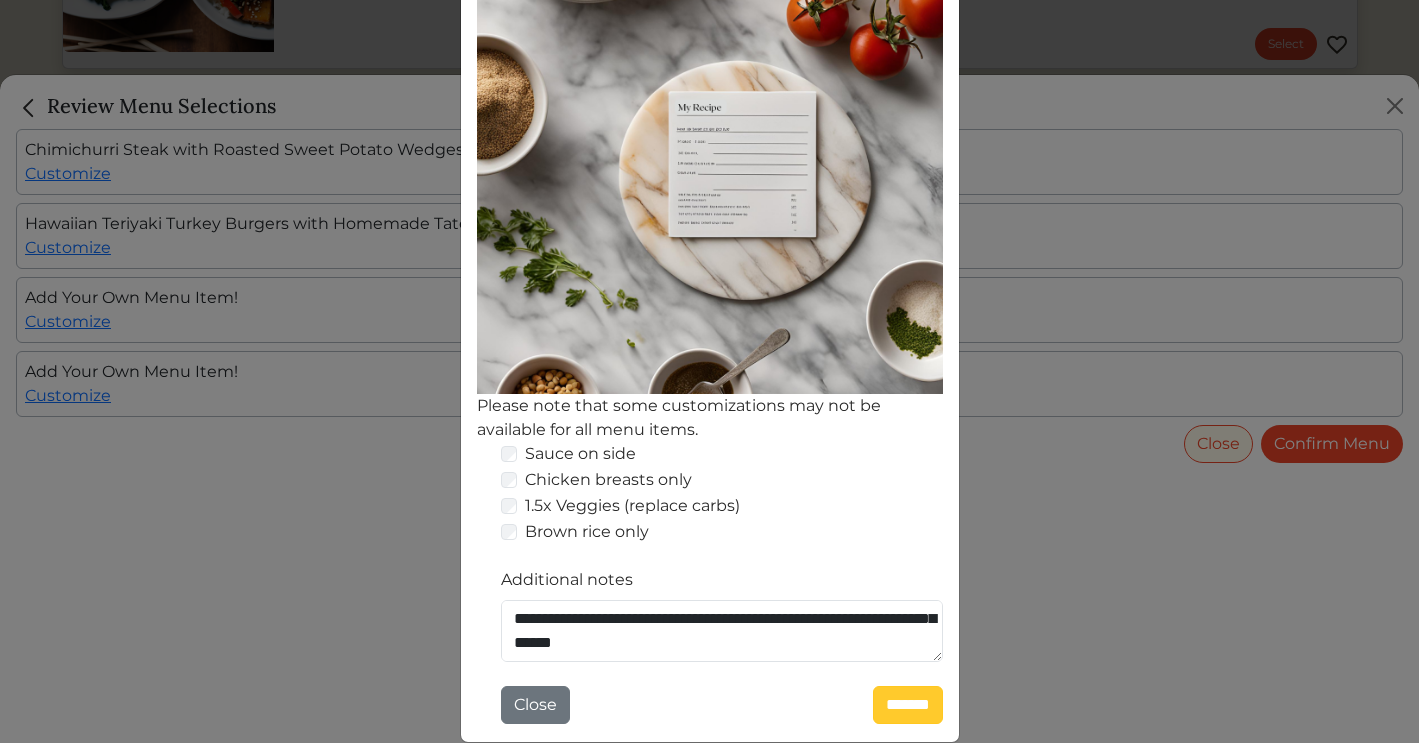 click on "*******" at bounding box center (908, 705) 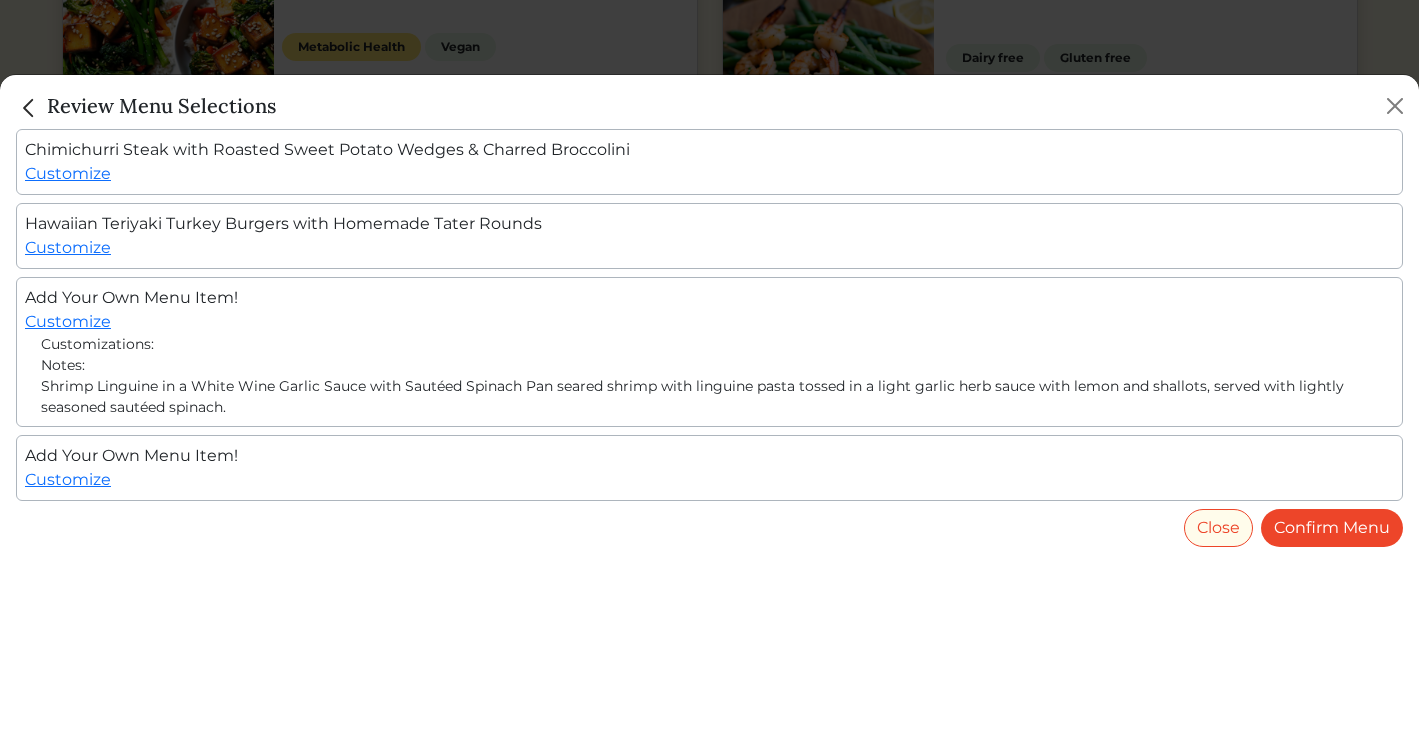 scroll, scrollTop: 668, scrollLeft: 0, axis: vertical 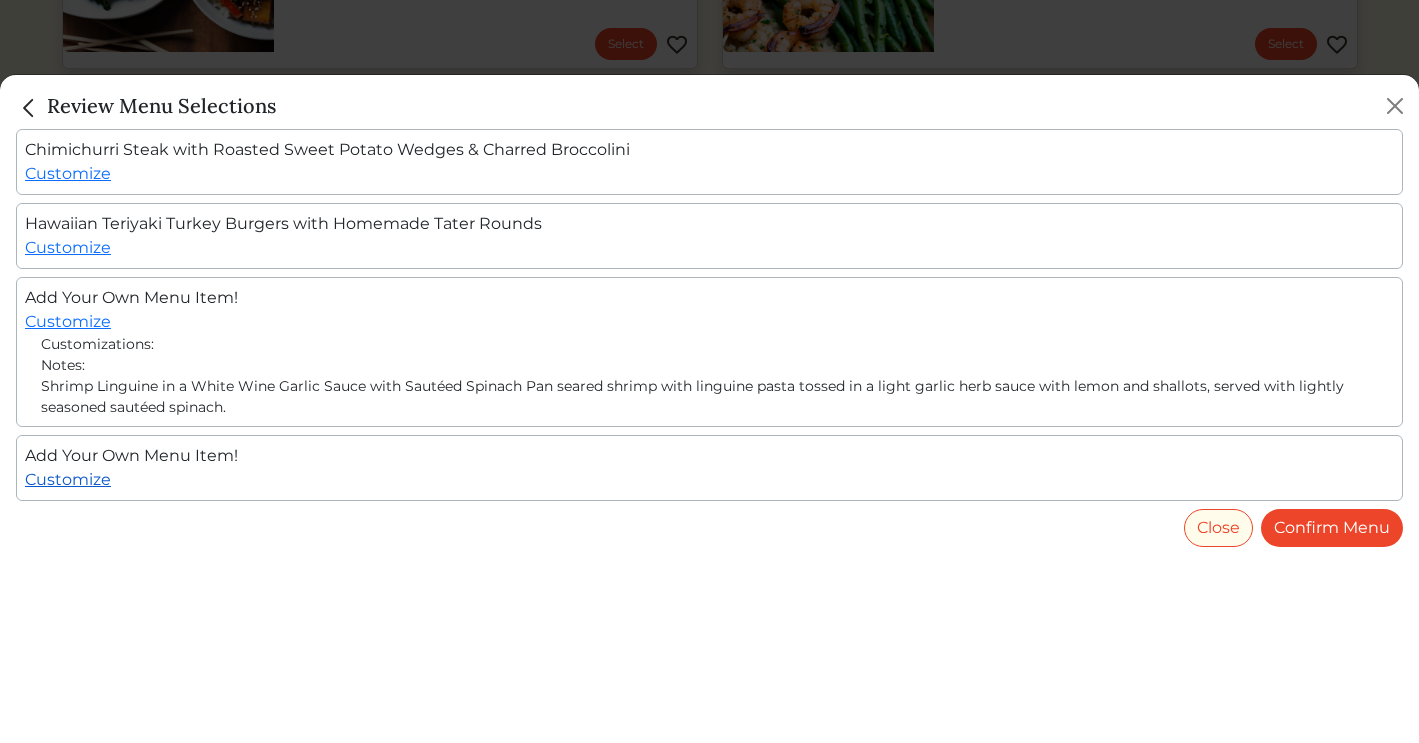 click on "Customize" at bounding box center (68, 479) 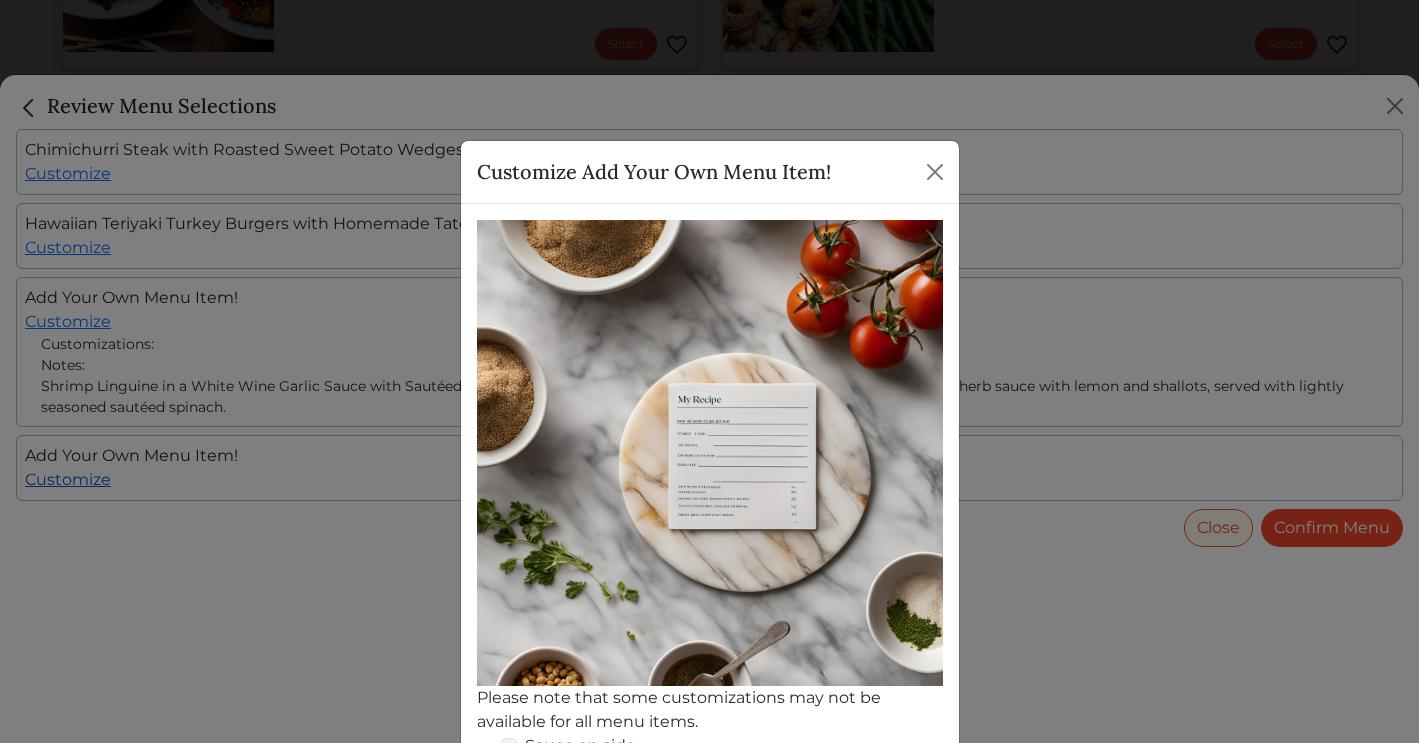 scroll, scrollTop: 0, scrollLeft: 0, axis: both 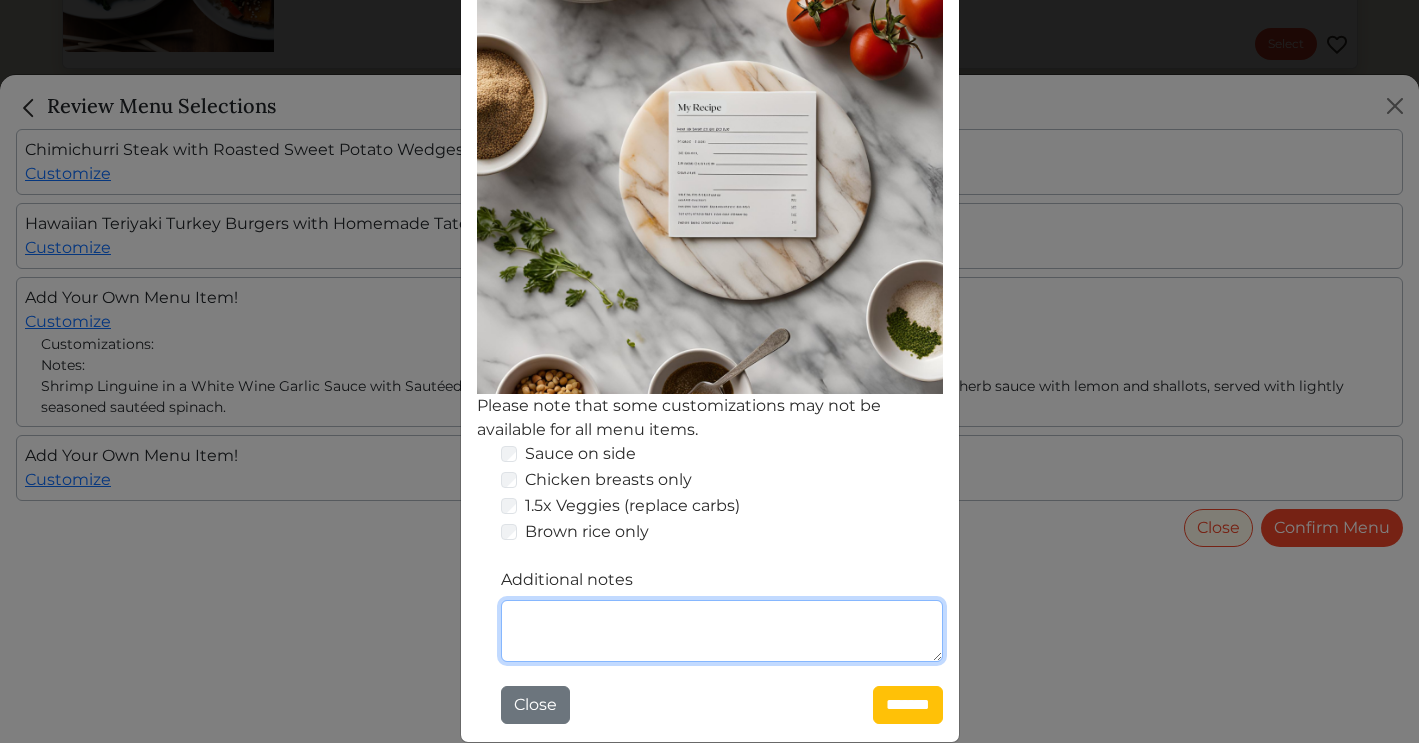 click on "Additional notes" at bounding box center [722, 631] 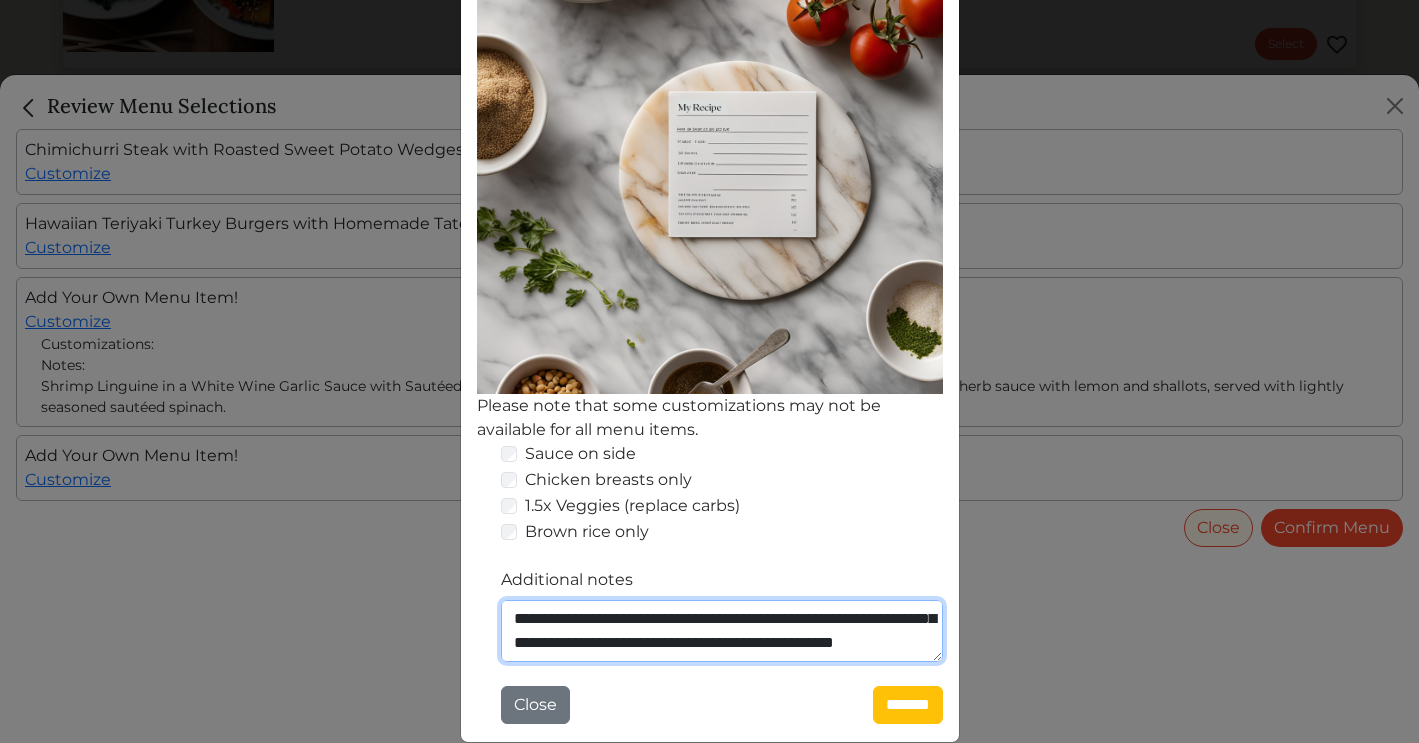 scroll, scrollTop: 152, scrollLeft: 0, axis: vertical 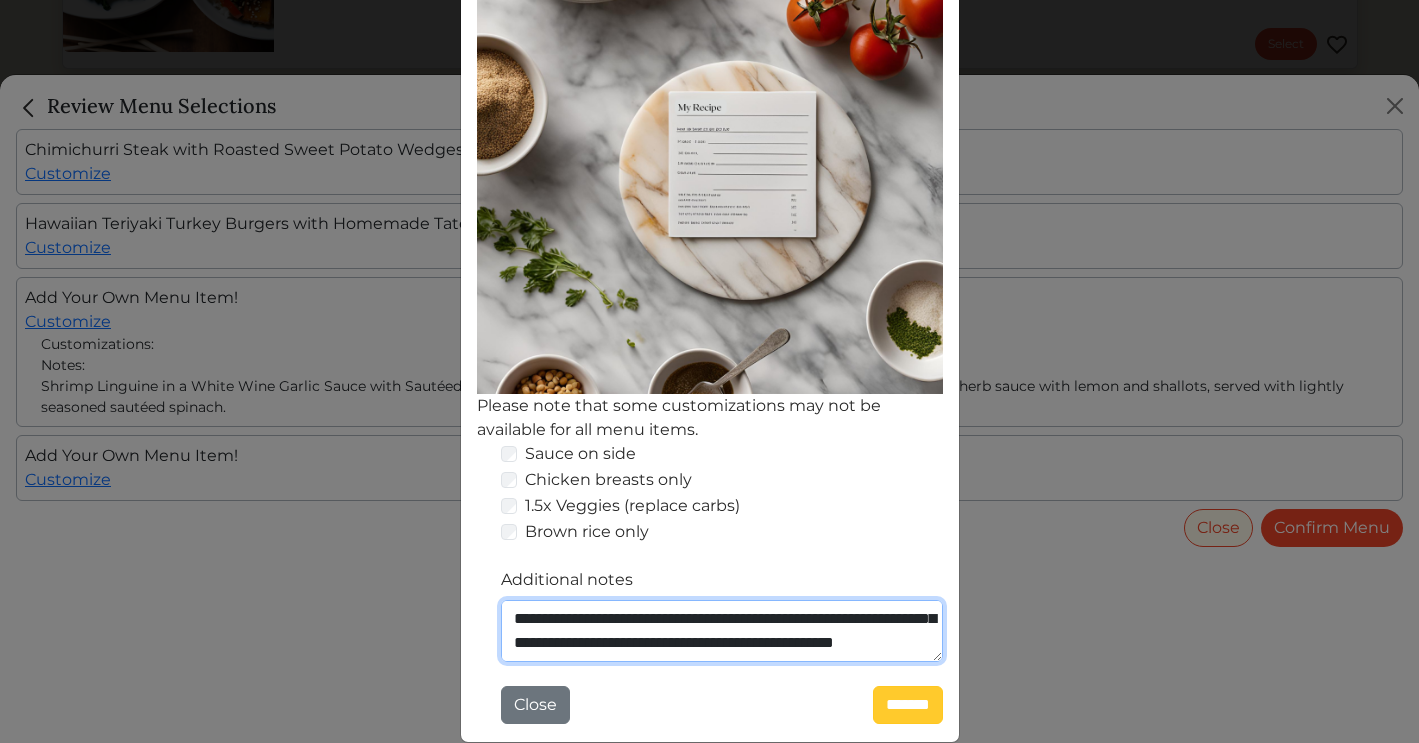 type on "**********" 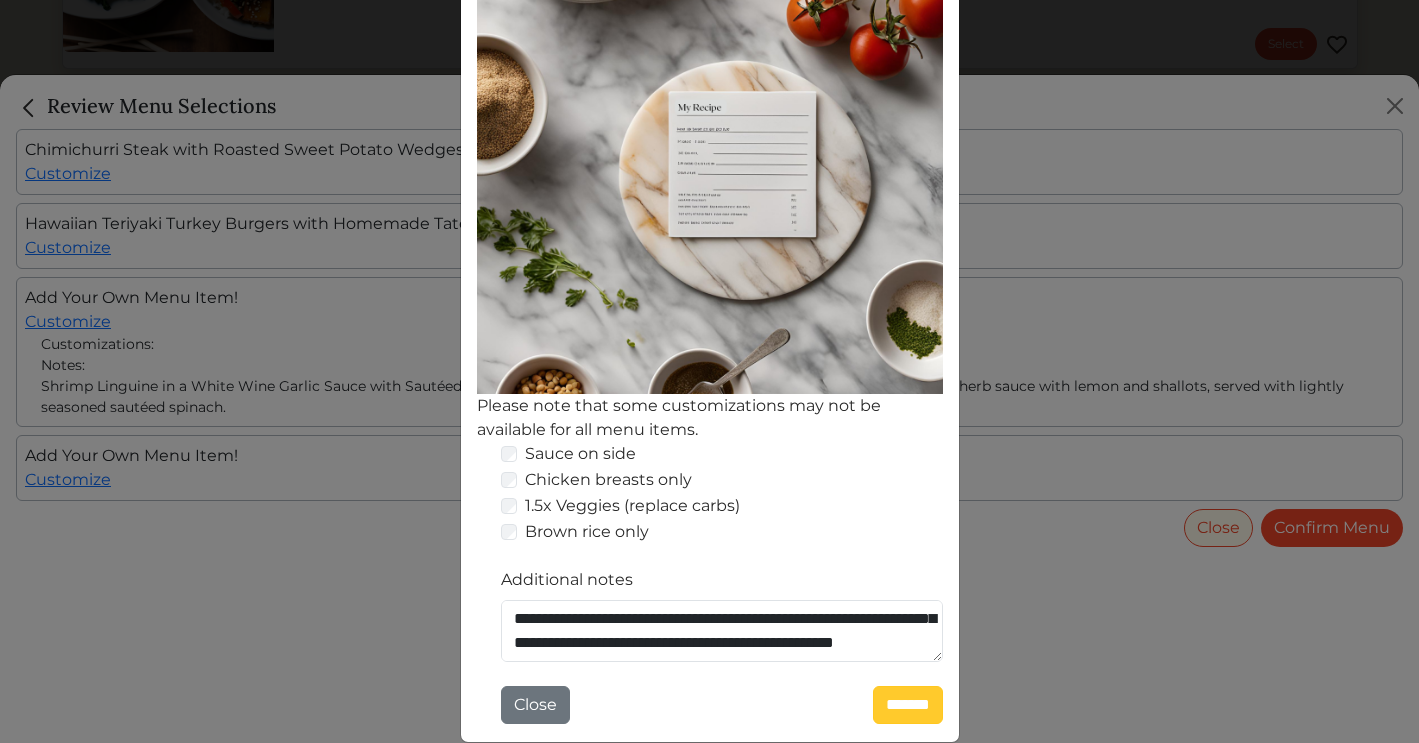 click on "*******" at bounding box center [908, 705] 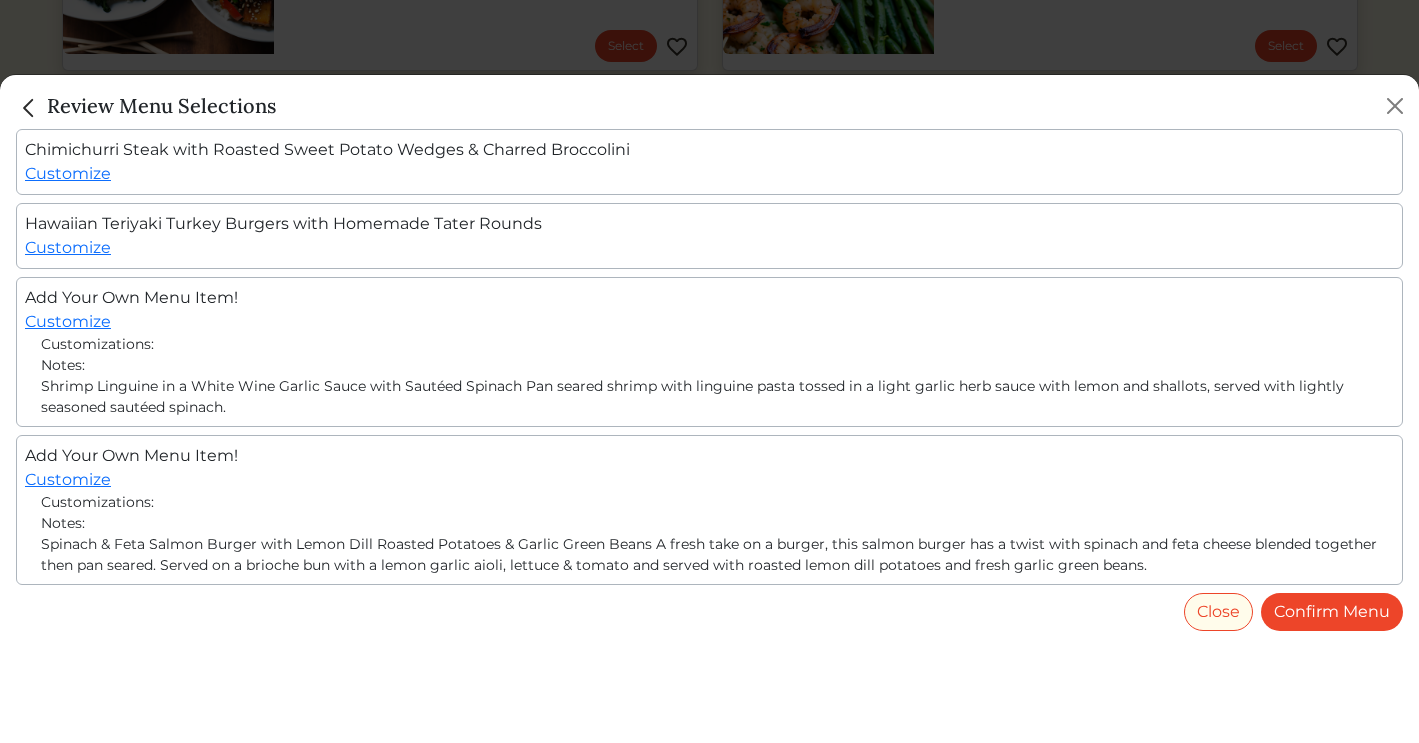 scroll, scrollTop: 668, scrollLeft: 0, axis: vertical 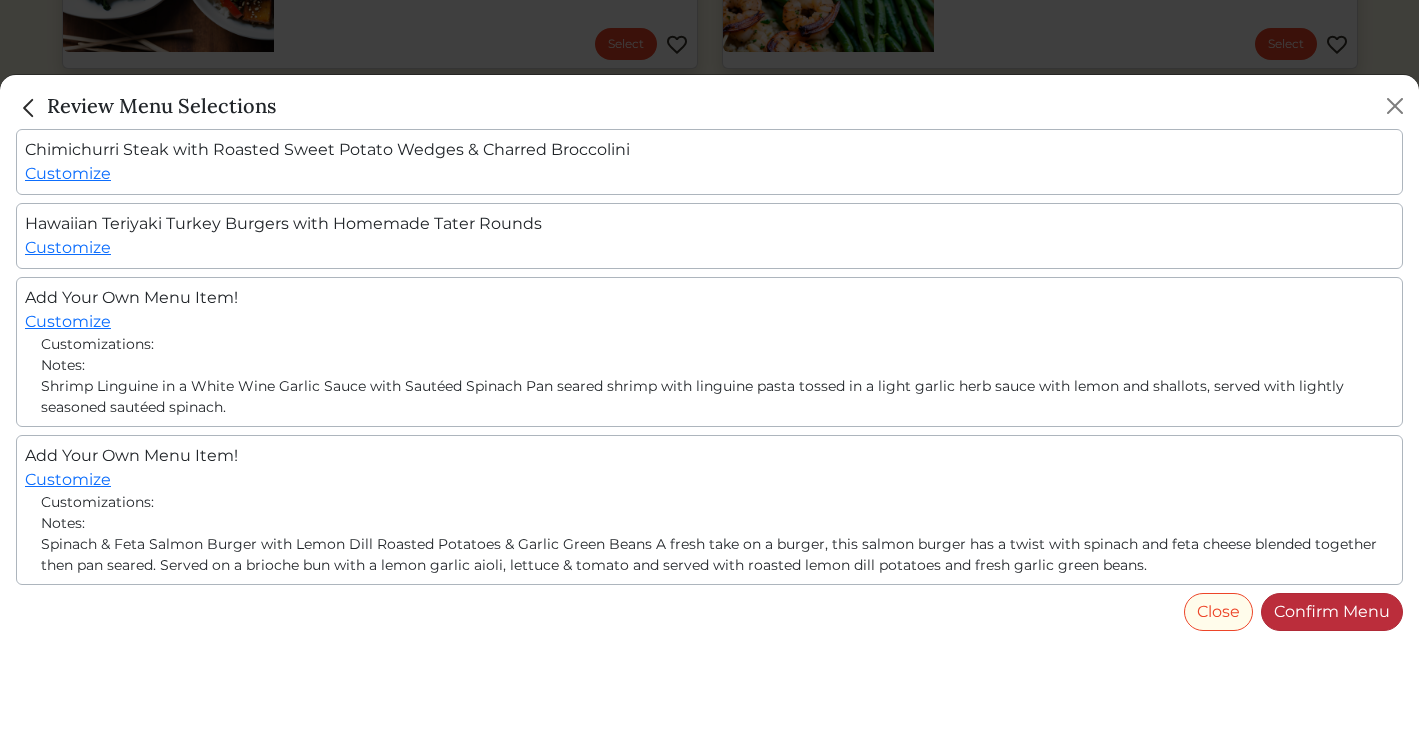 click on "Confirm Menu" at bounding box center (1332, 612) 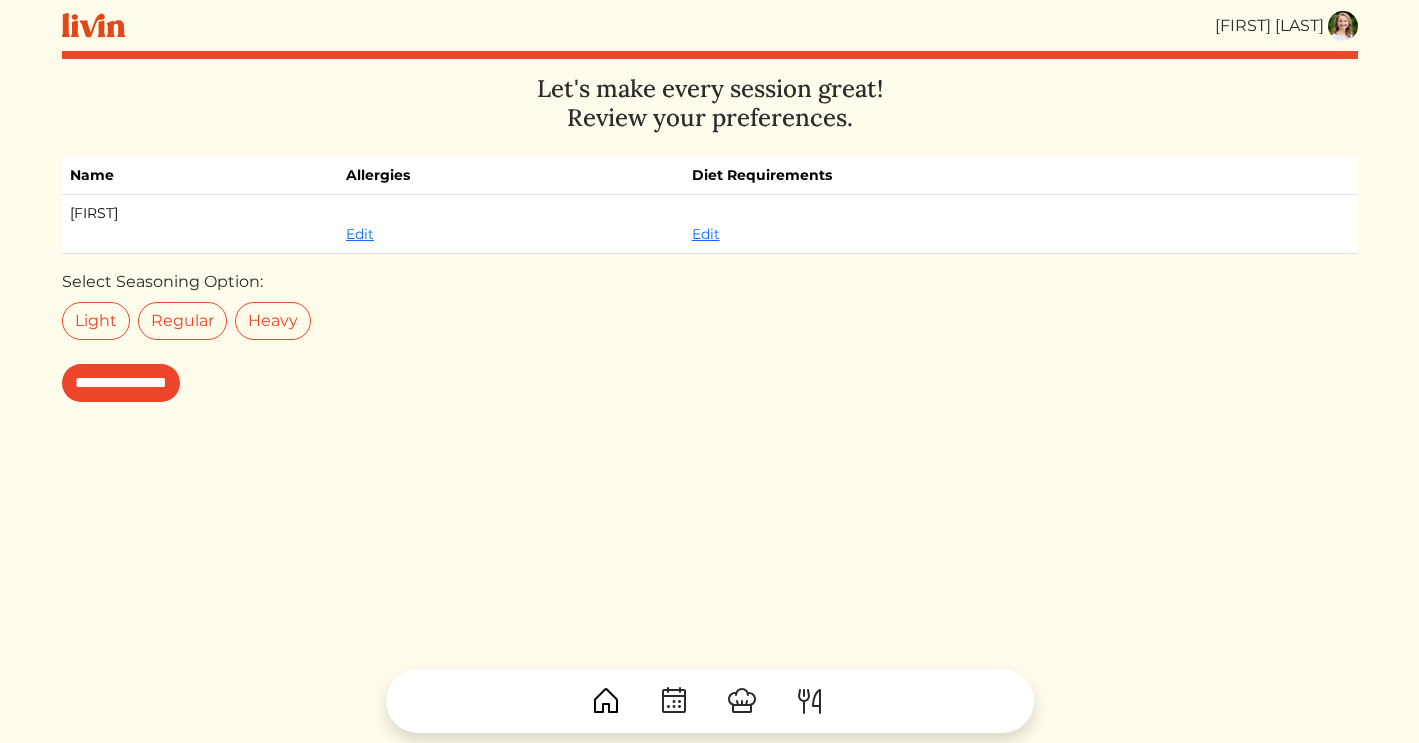 scroll, scrollTop: 0, scrollLeft: 0, axis: both 